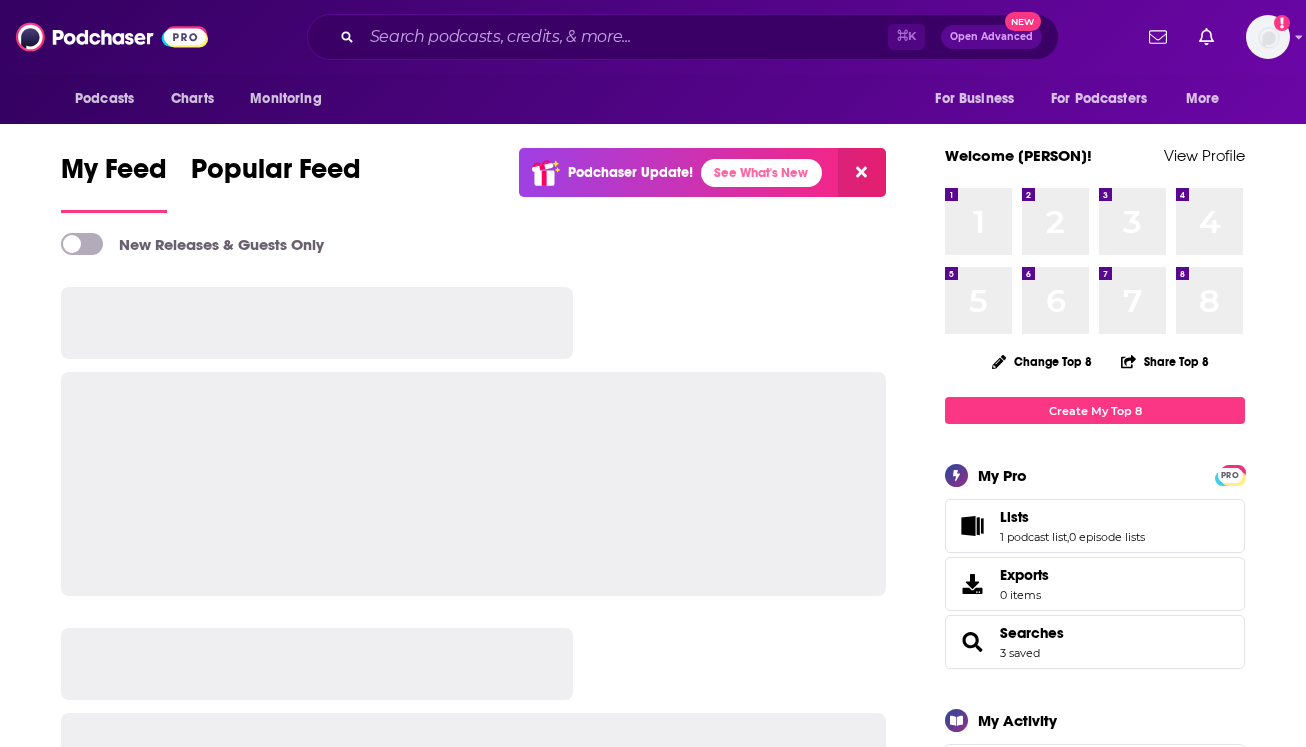 scroll, scrollTop: 0, scrollLeft: 0, axis: both 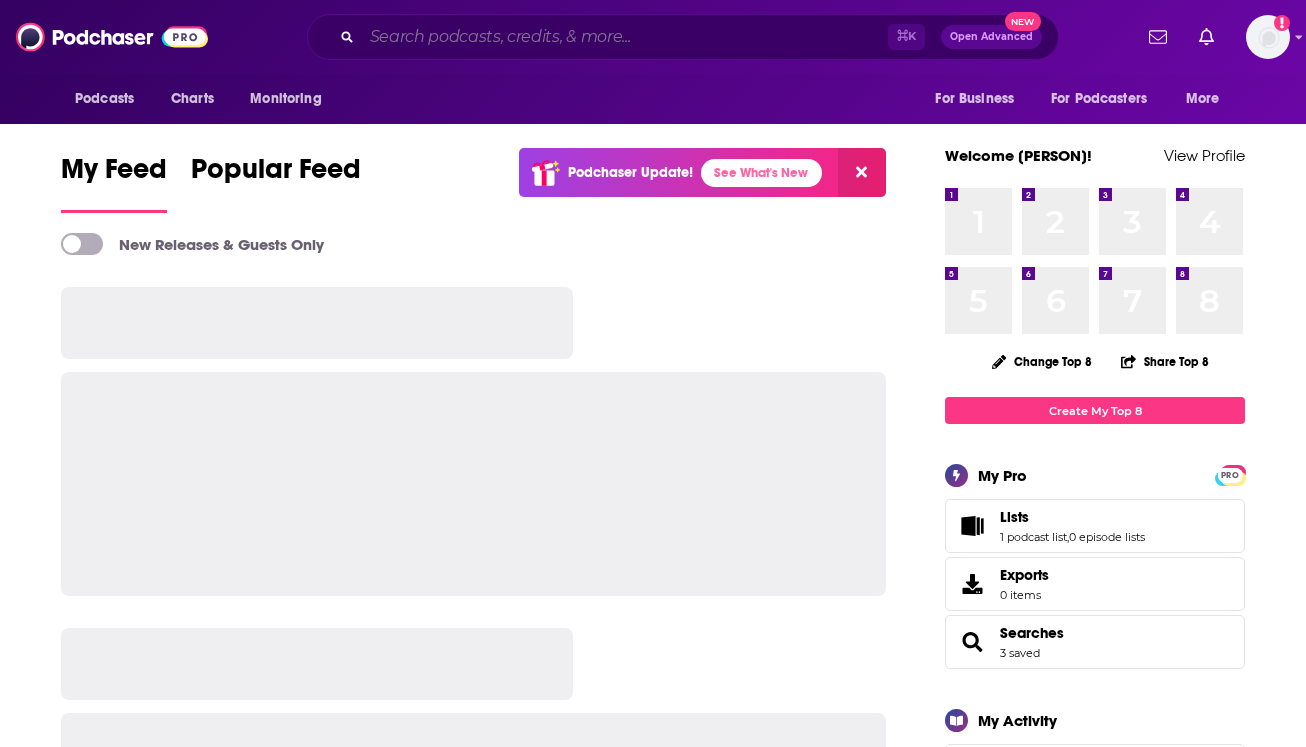 click at bounding box center [625, 37] 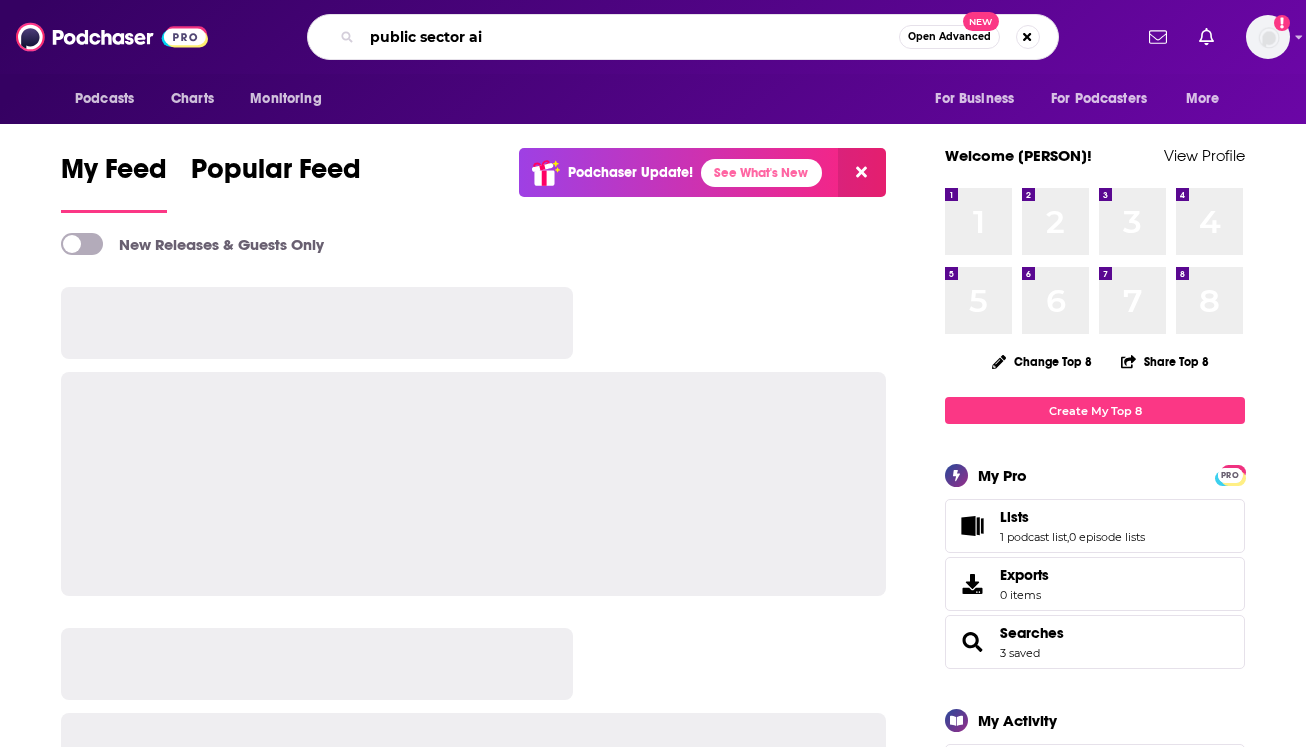 type on "public sector ai" 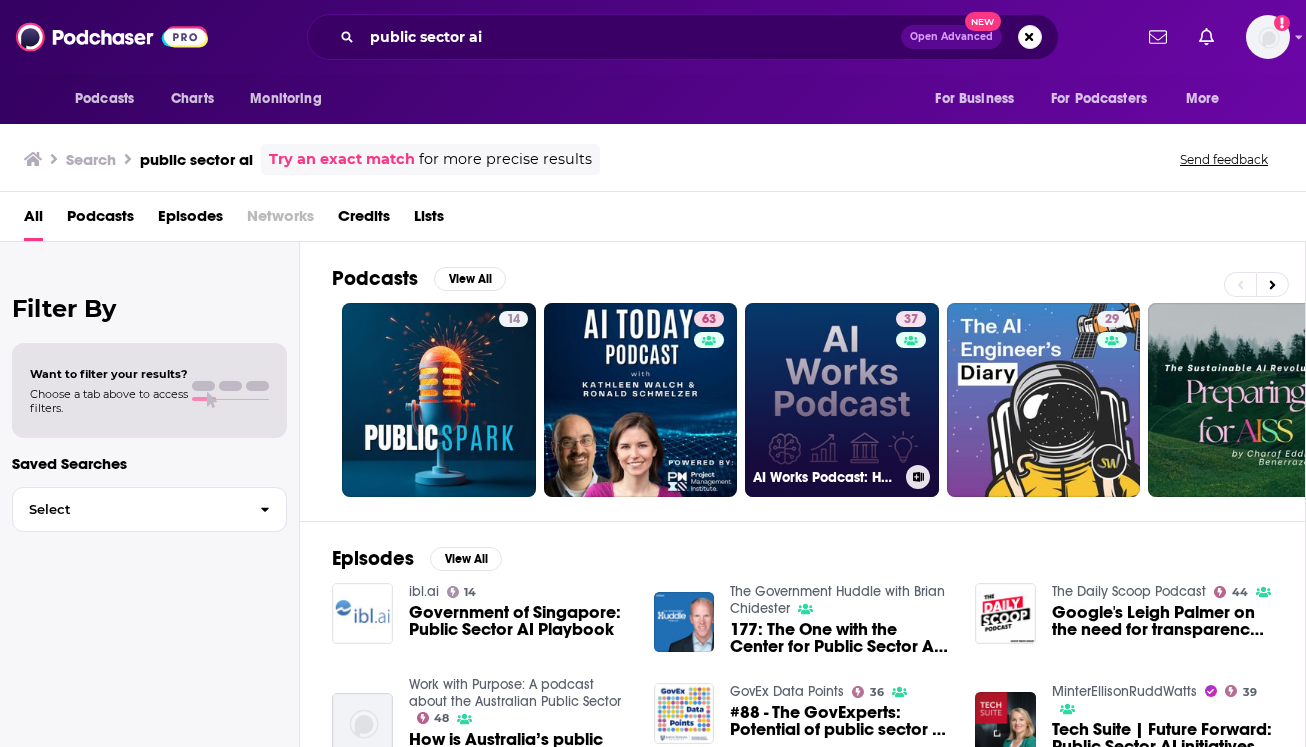 click on "37 AI Works Podcast: How Leaders Use AI Now" at bounding box center (842, 400) 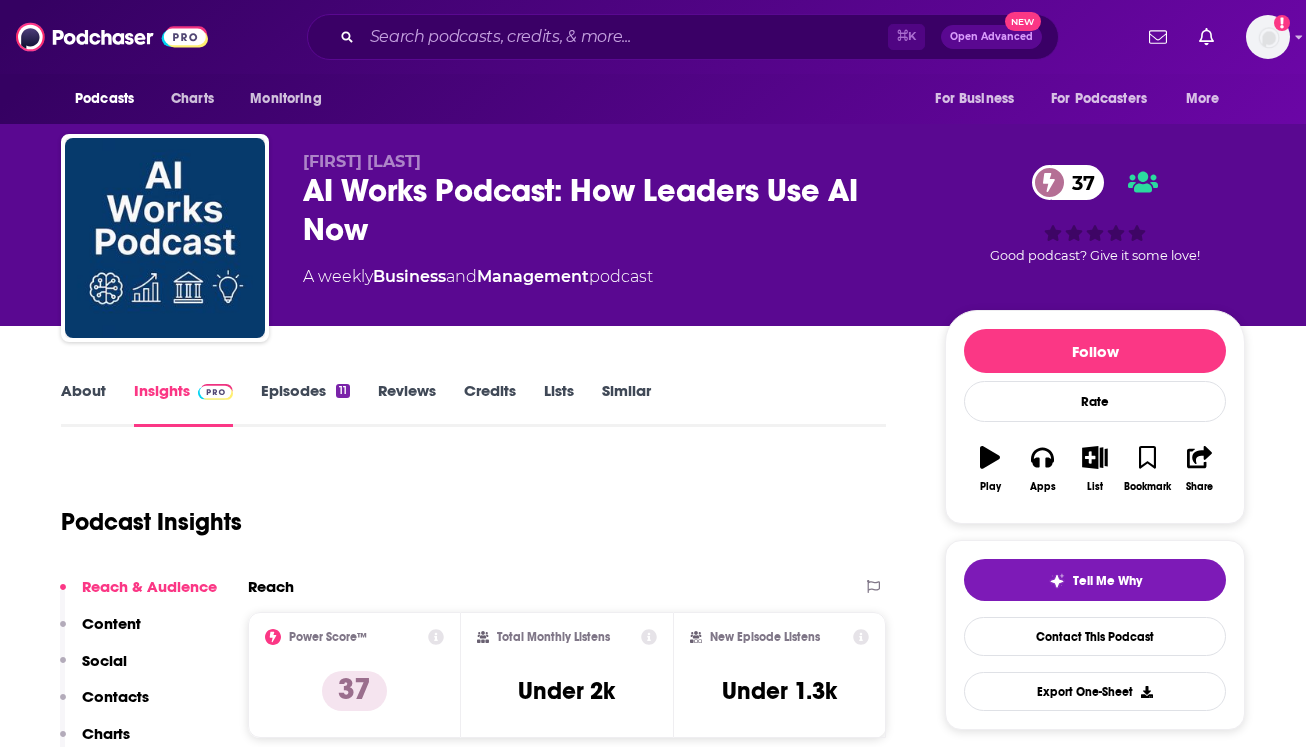 click on "RSS Podcast Email [FIRST] [LAST] [EMAIL] That's all there is! Charts All Charts All Categories All Countries 18 Management Lao People's Democratic Republic Apple Show History 26 Management Malawi Apple Show History 61 Management Botswana Apple Show History 135 Management Czech Republic Apple Show History 169 Management Greece Apple Show History Estimated Rate Card Placement Cost Pre -roll Ads played ." at bounding box center [653, 2632] 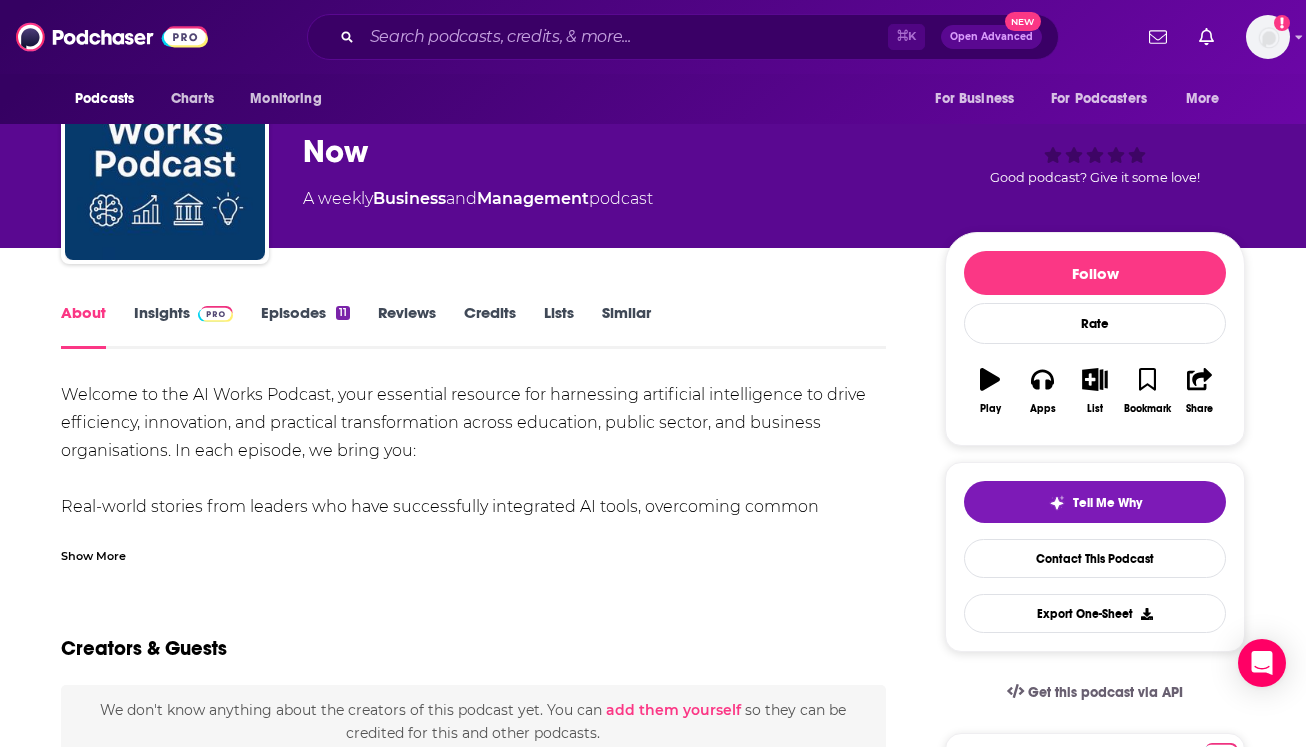 scroll, scrollTop: 76, scrollLeft: 0, axis: vertical 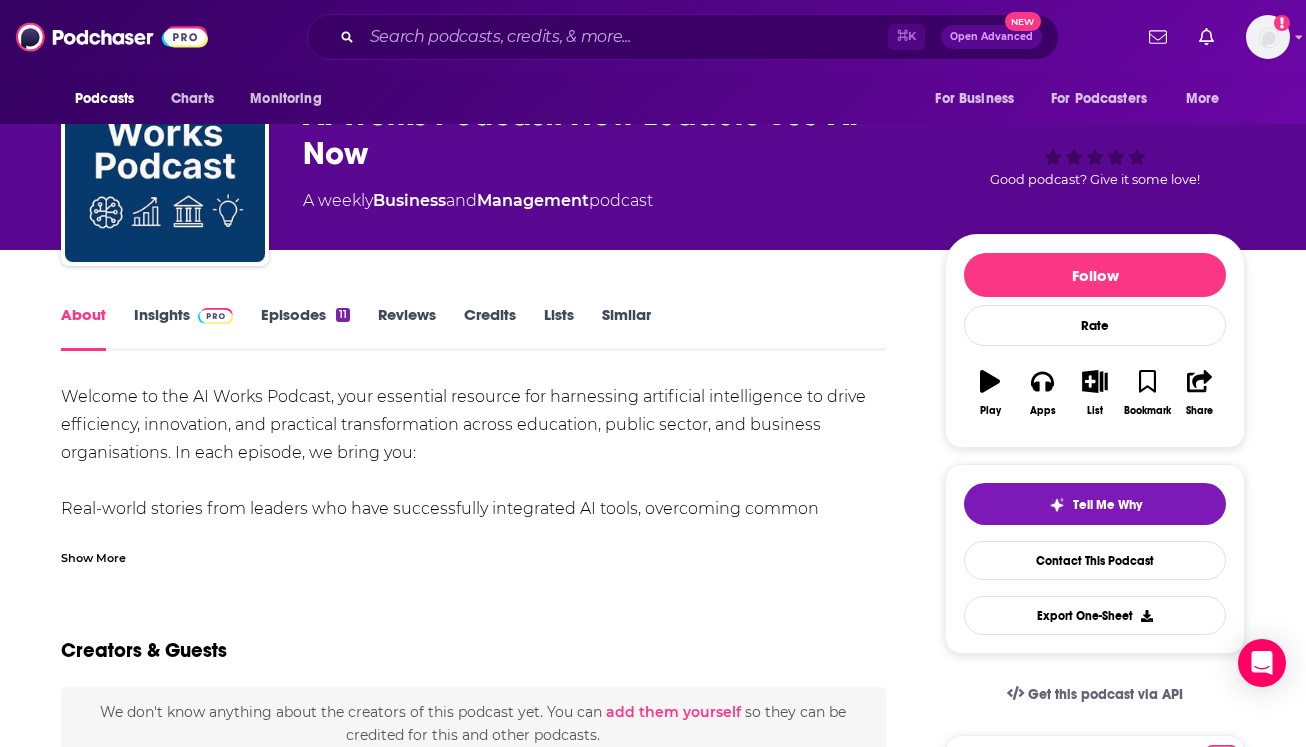 click on "Episodes 11" at bounding box center (305, 328) 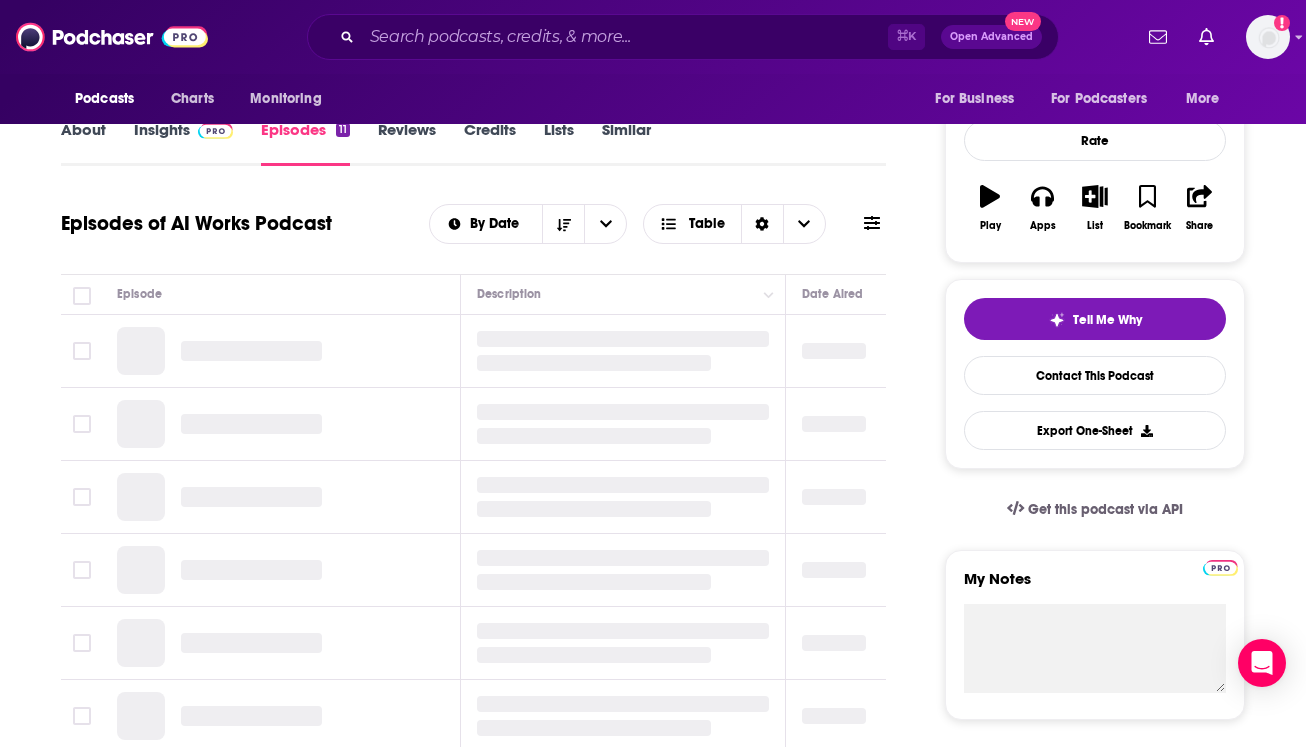scroll, scrollTop: 269, scrollLeft: 0, axis: vertical 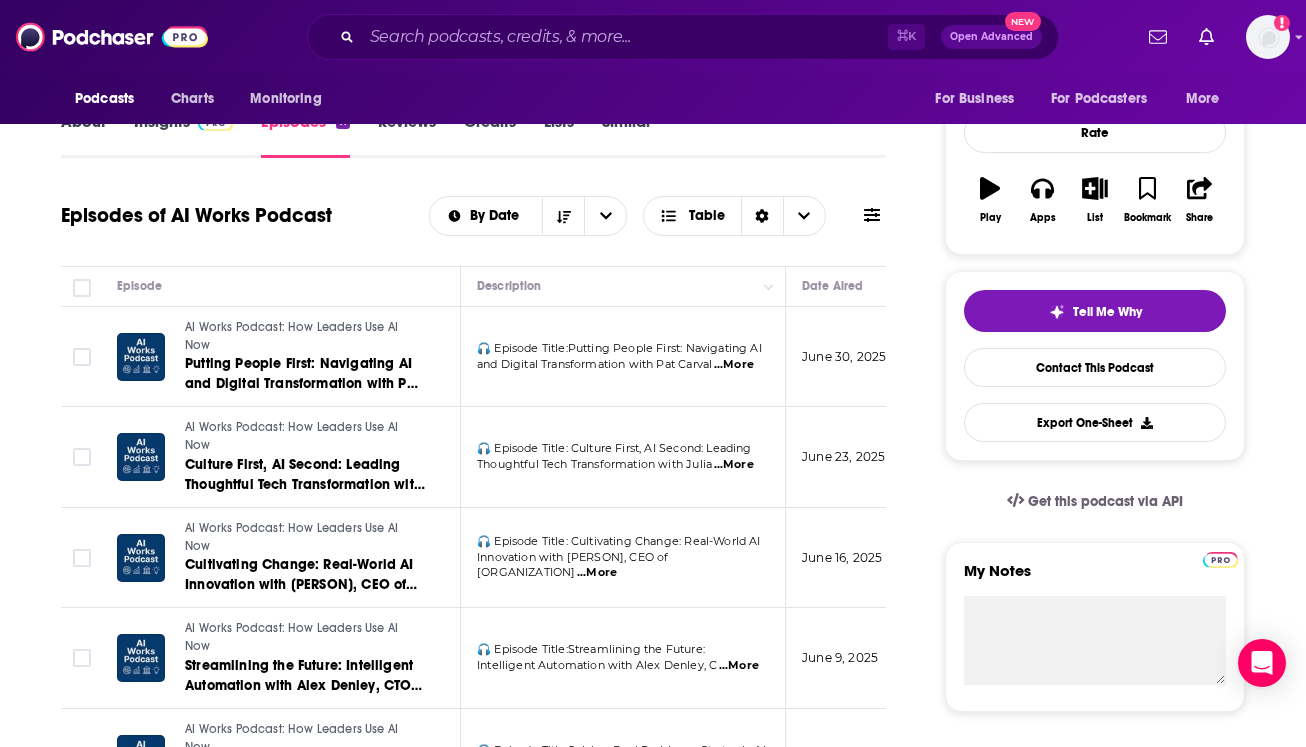 click on "...More" at bounding box center [734, 365] 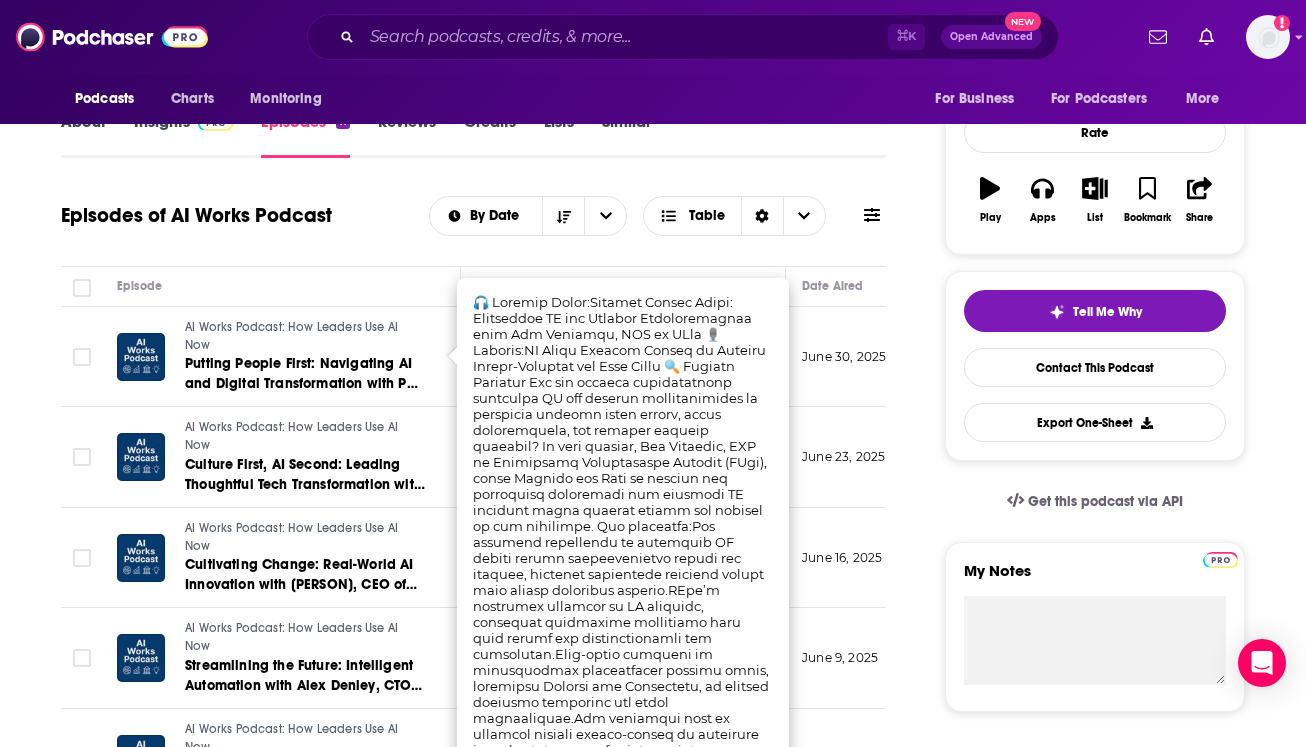 click on "Episode" at bounding box center [281, 287] 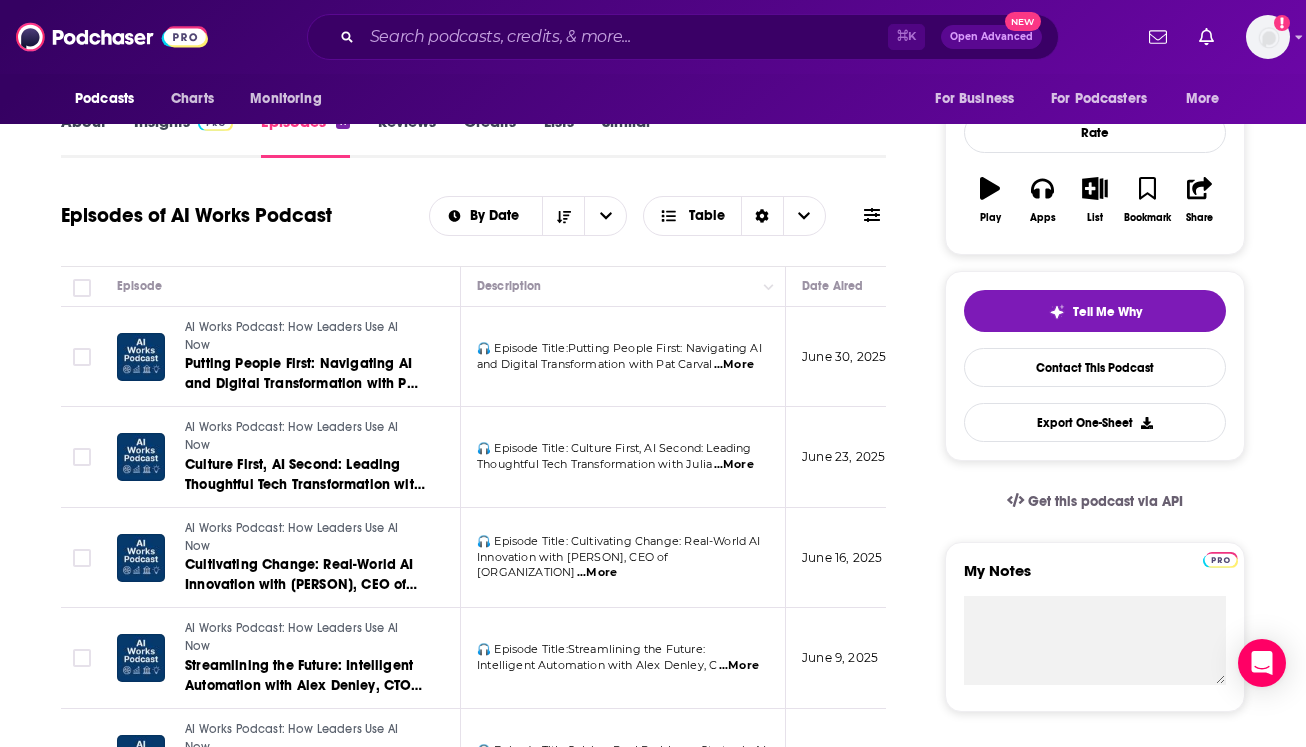 click on "...More" at bounding box center [734, 465] 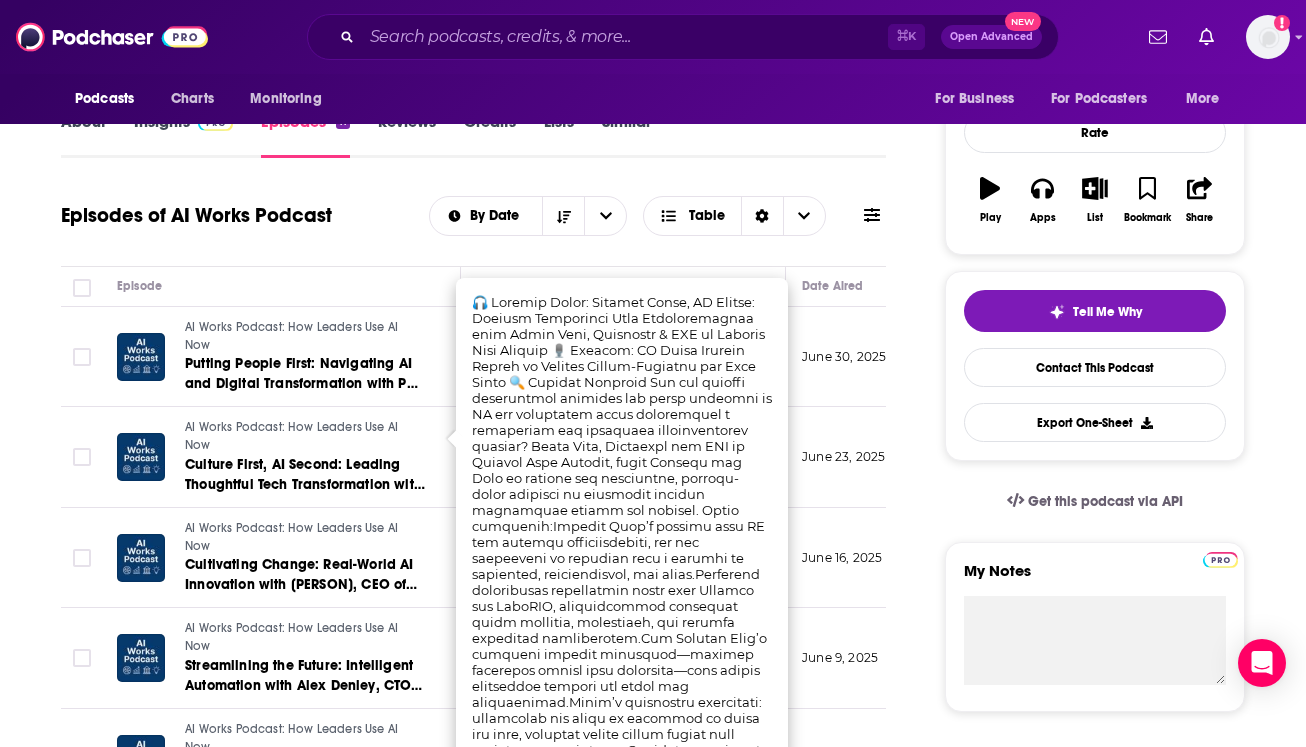 click on "Episodes of AI Works Podcast By Date Table" at bounding box center [473, 216] 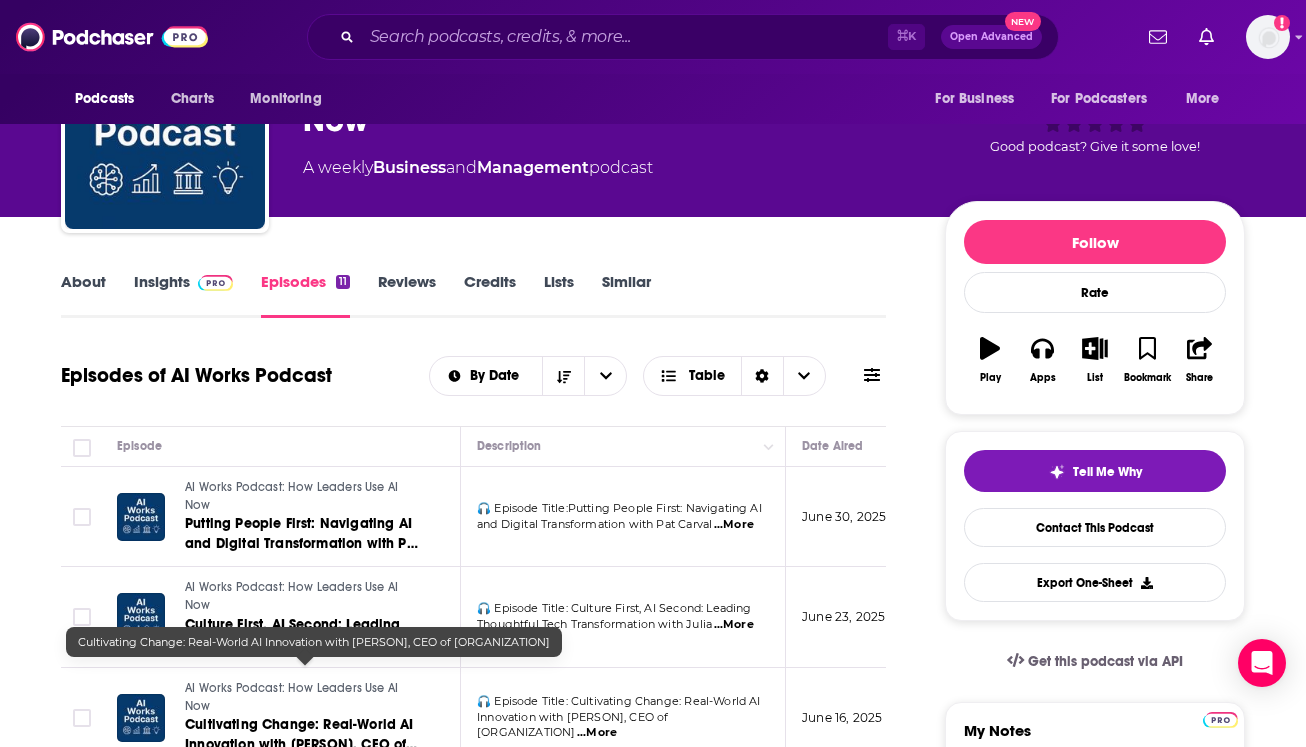 scroll, scrollTop: 0, scrollLeft: 0, axis: both 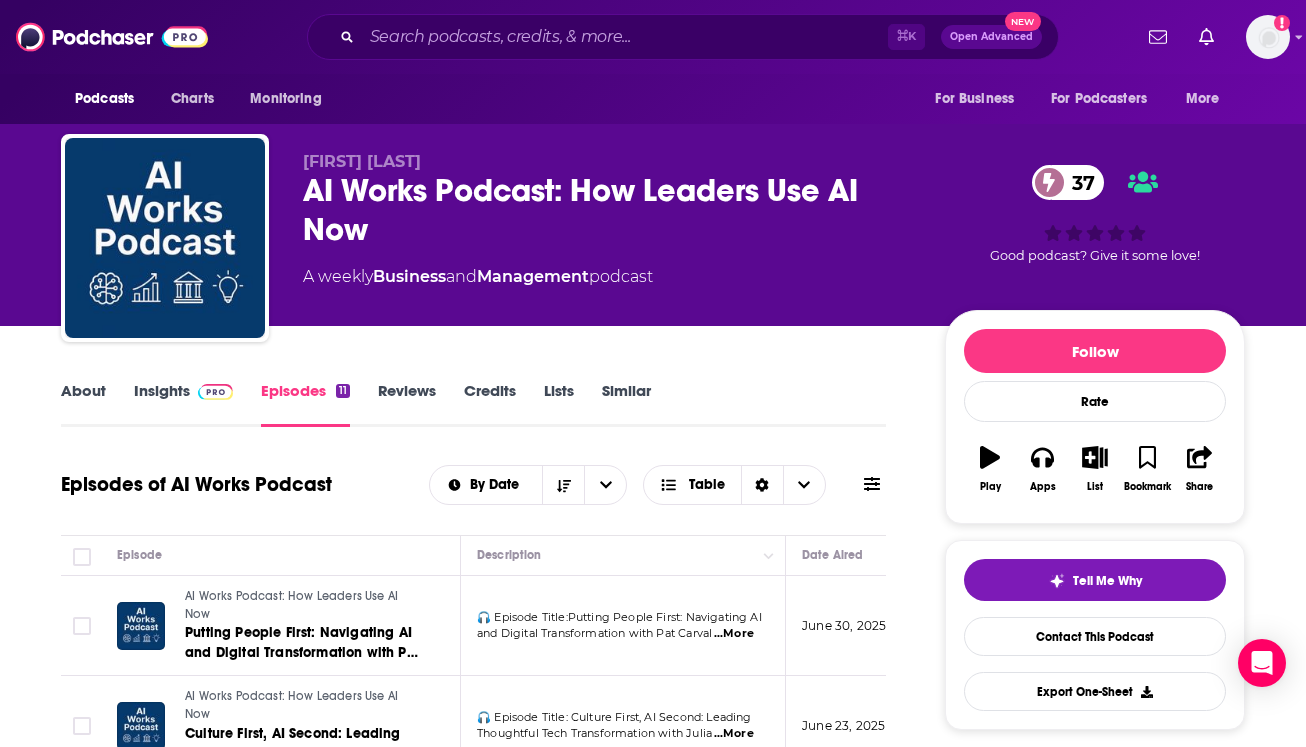 click on "About" at bounding box center (83, 404) 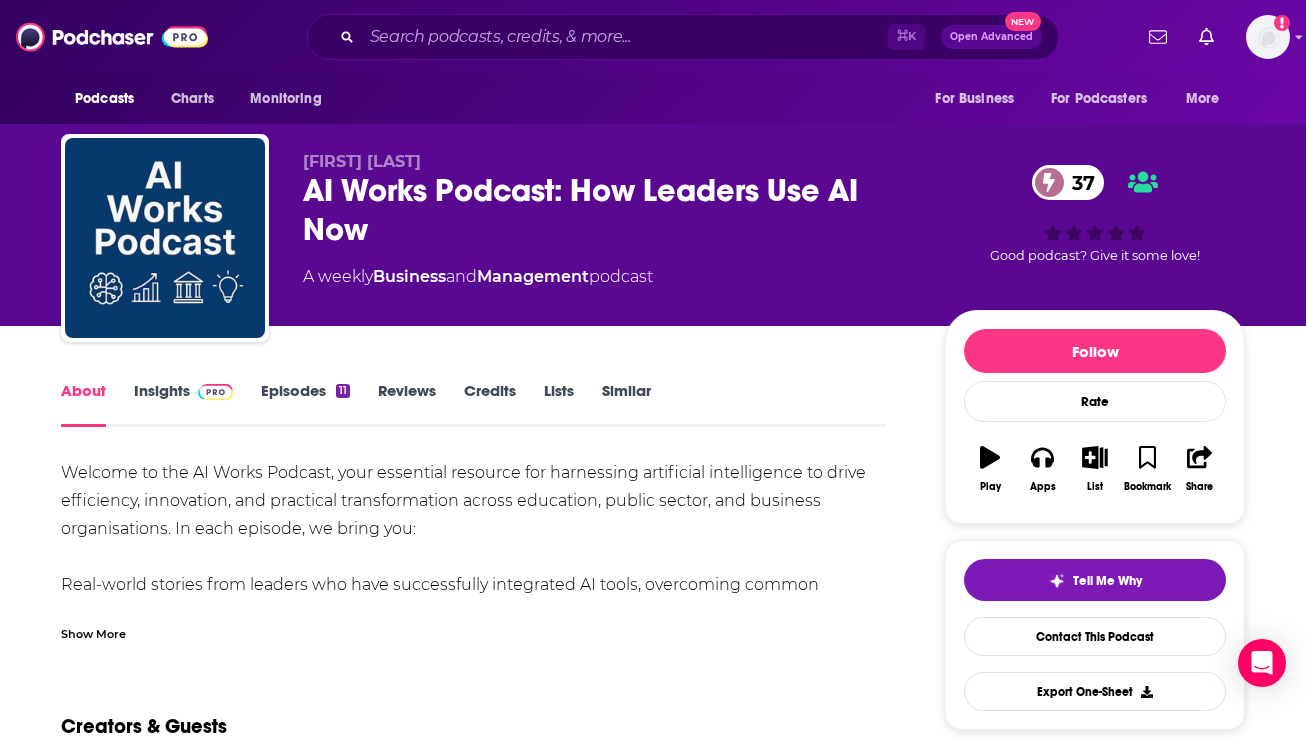 click on "Insights" at bounding box center (183, 404) 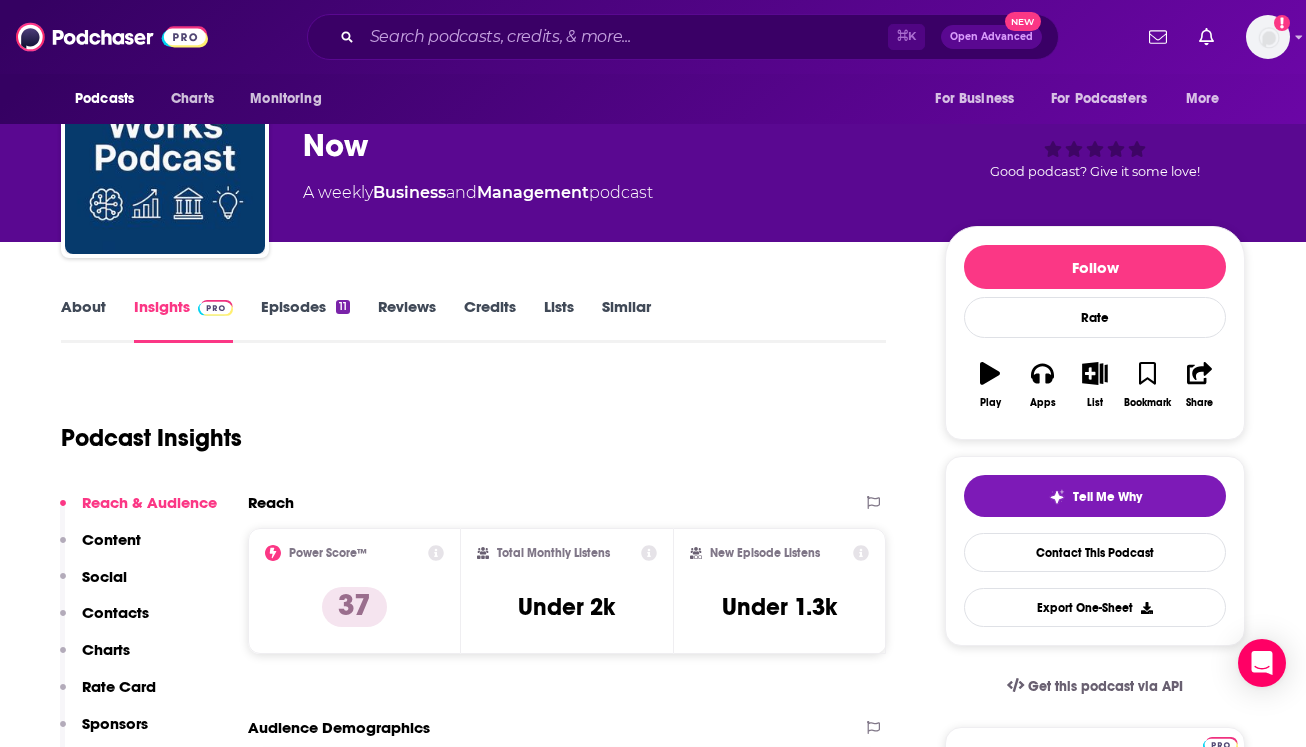scroll, scrollTop: 0, scrollLeft: 0, axis: both 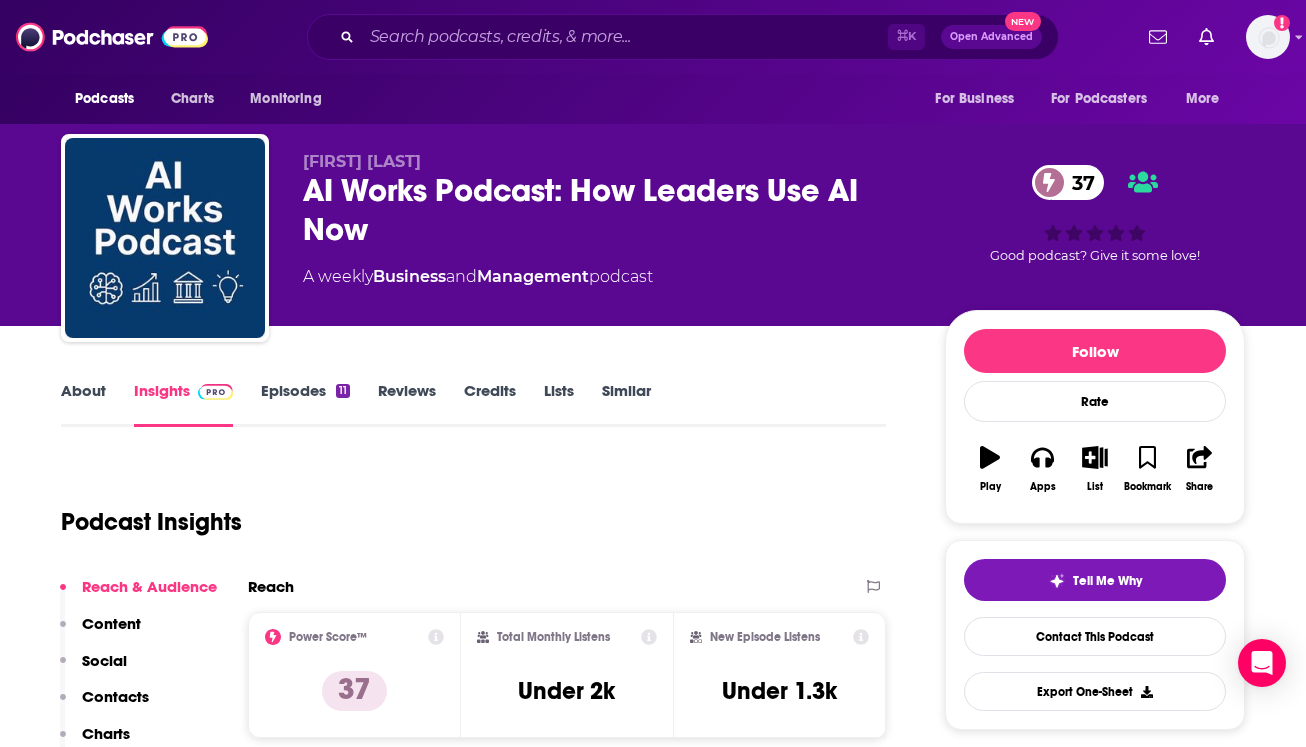 click on "About" at bounding box center [83, 404] 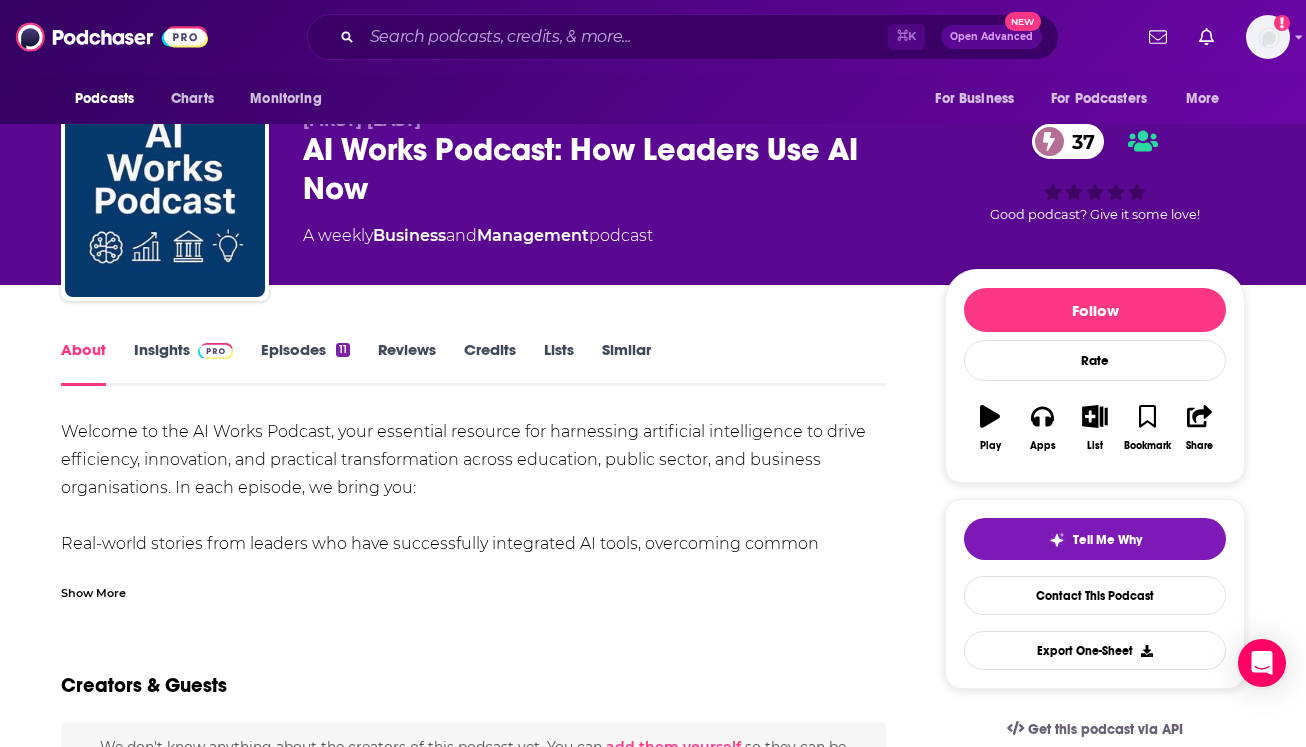 scroll, scrollTop: 45, scrollLeft: 0, axis: vertical 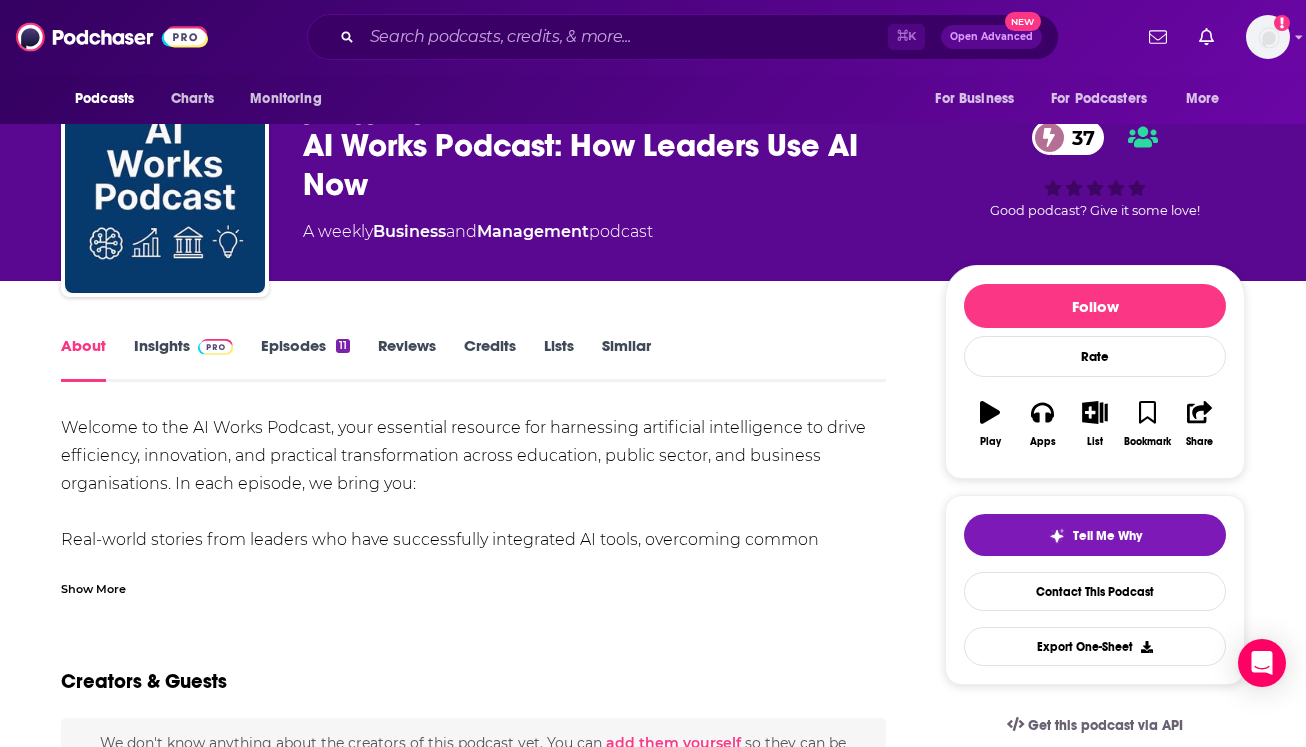 click on "Show More" at bounding box center (93, 587) 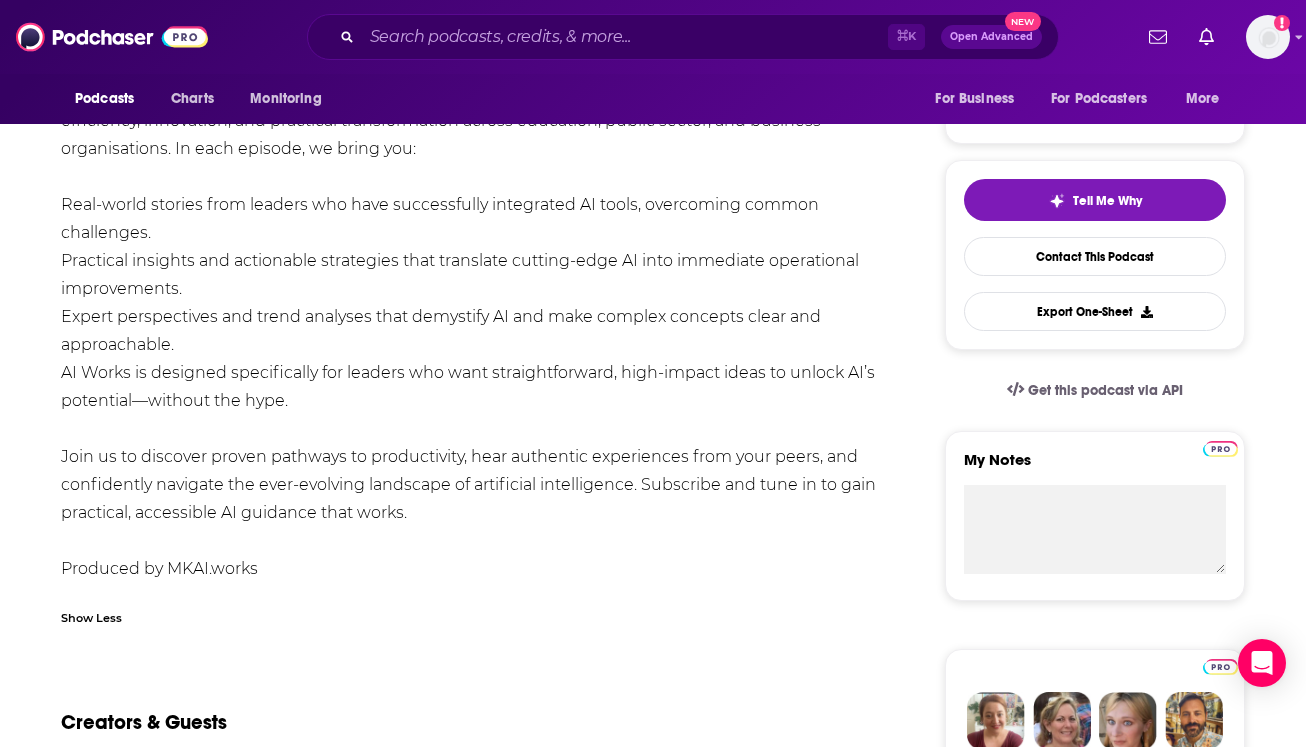 scroll, scrollTop: 381, scrollLeft: 0, axis: vertical 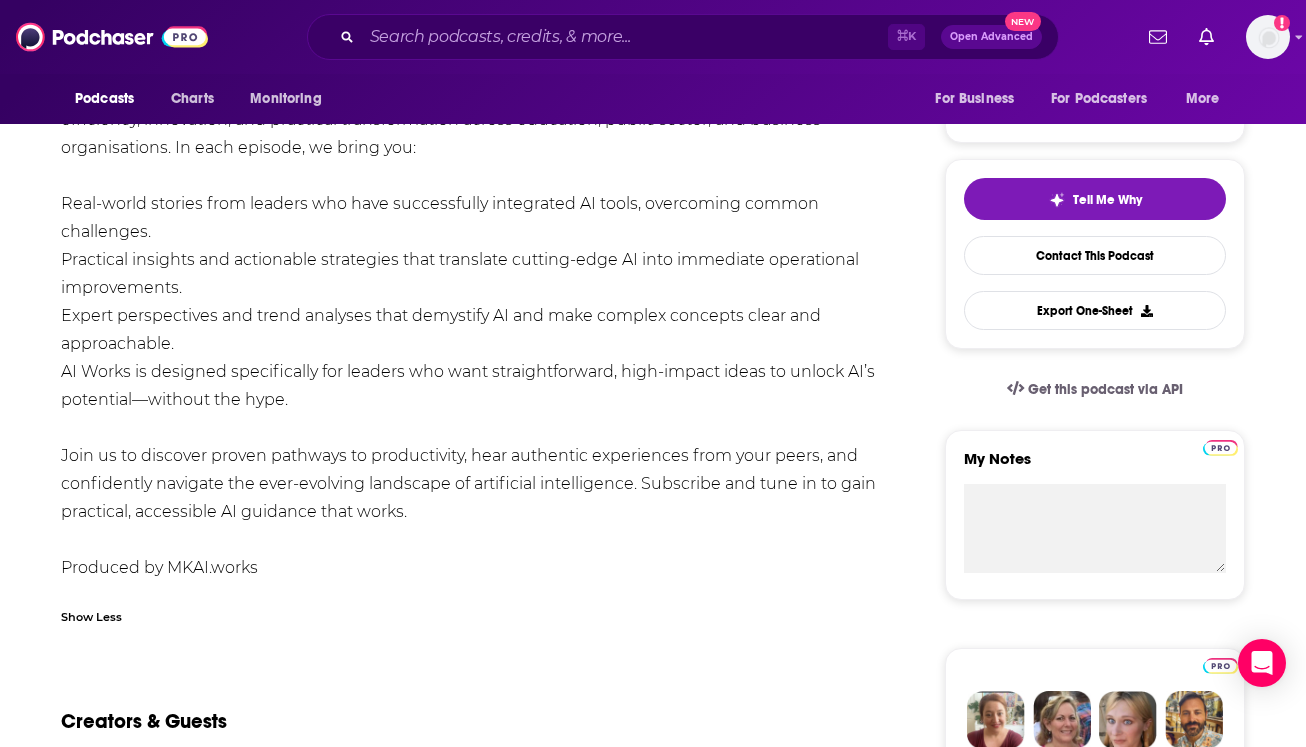 drag, startPoint x: 164, startPoint y: 571, endPoint x: 264, endPoint y: 571, distance: 100 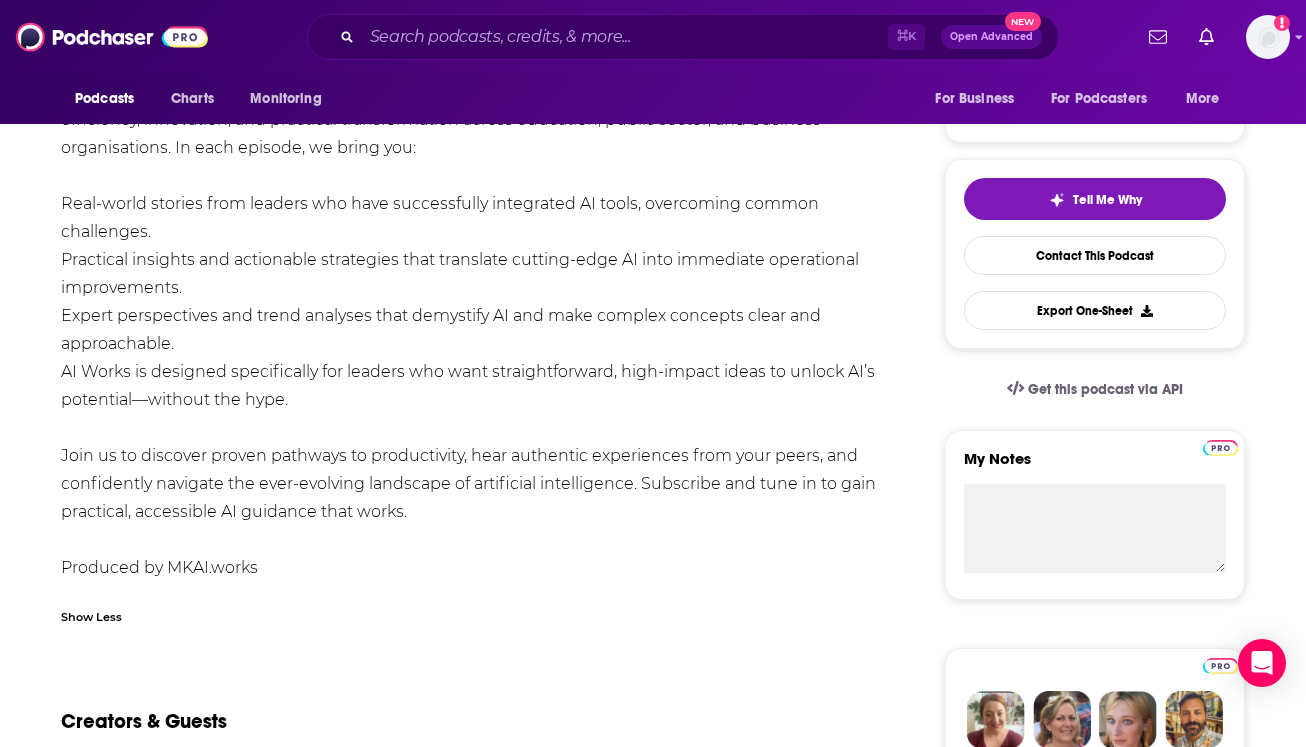 scroll, scrollTop: 0, scrollLeft: 0, axis: both 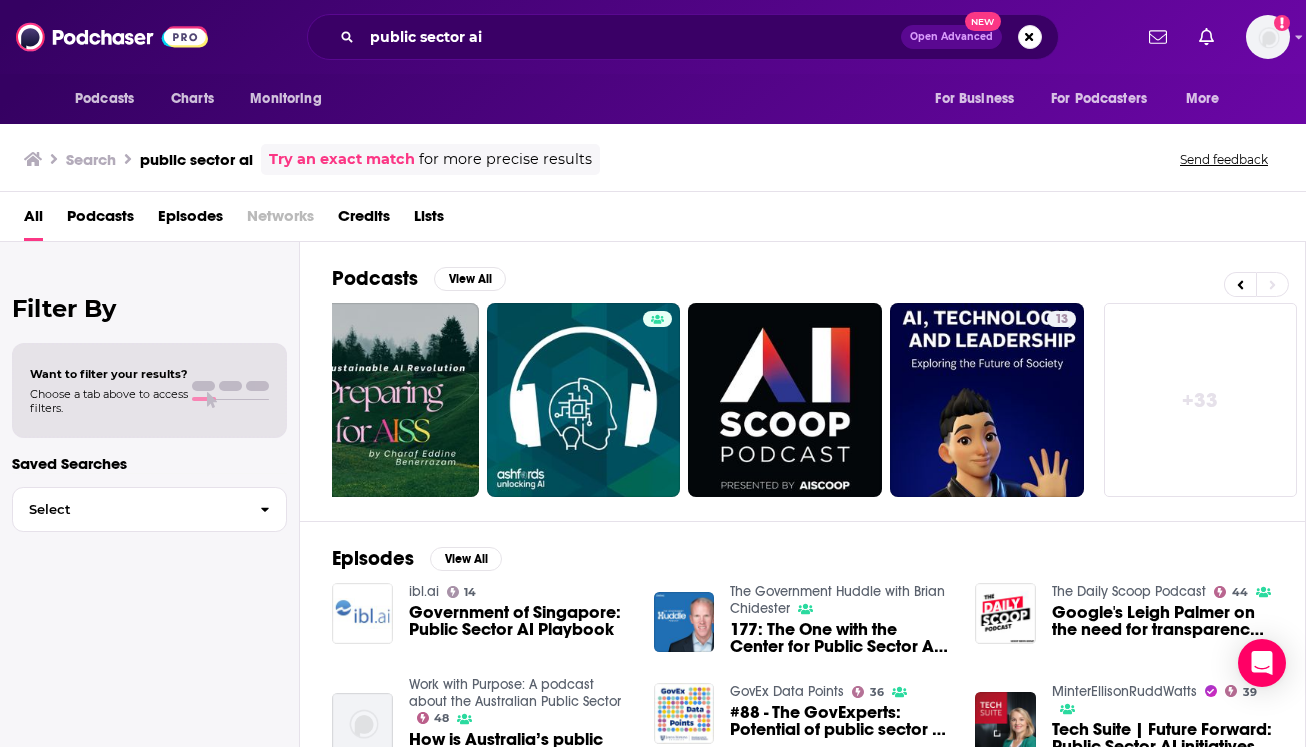 click on "+ 33" at bounding box center (1201, 400) 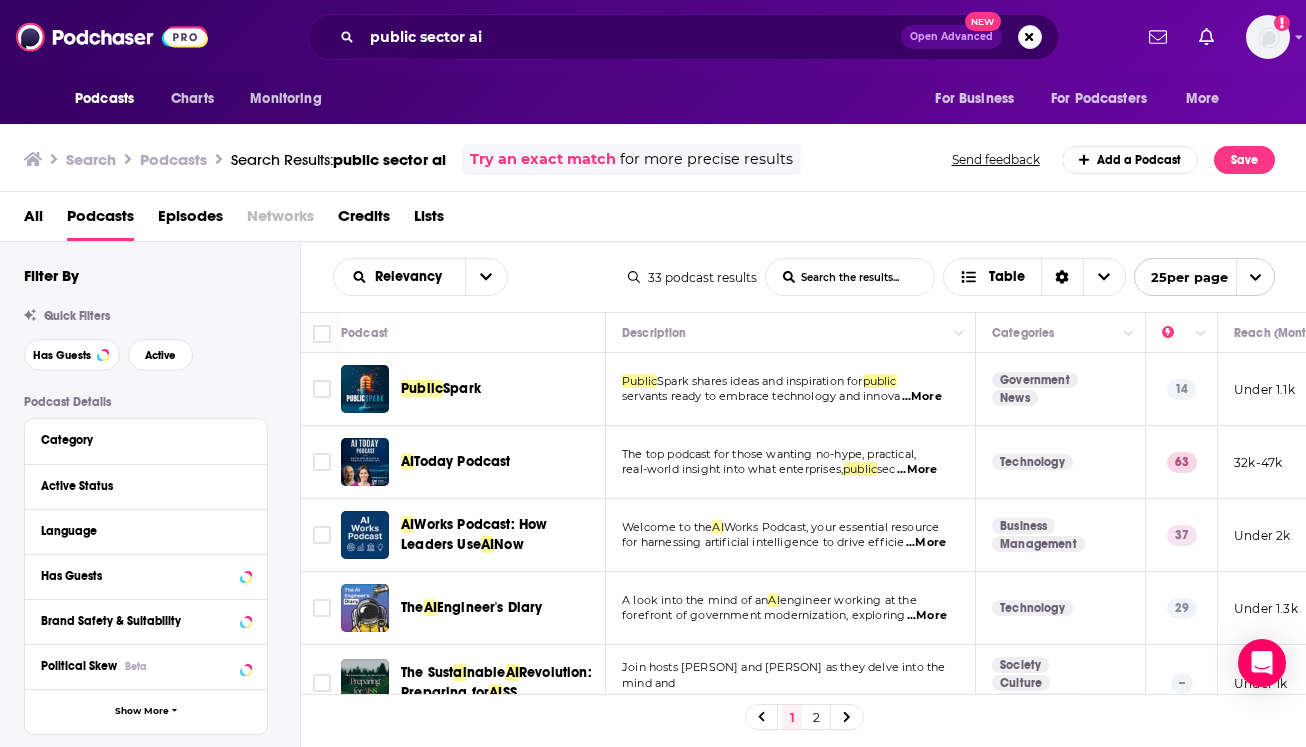 click on "Spark" at bounding box center [462, 388] 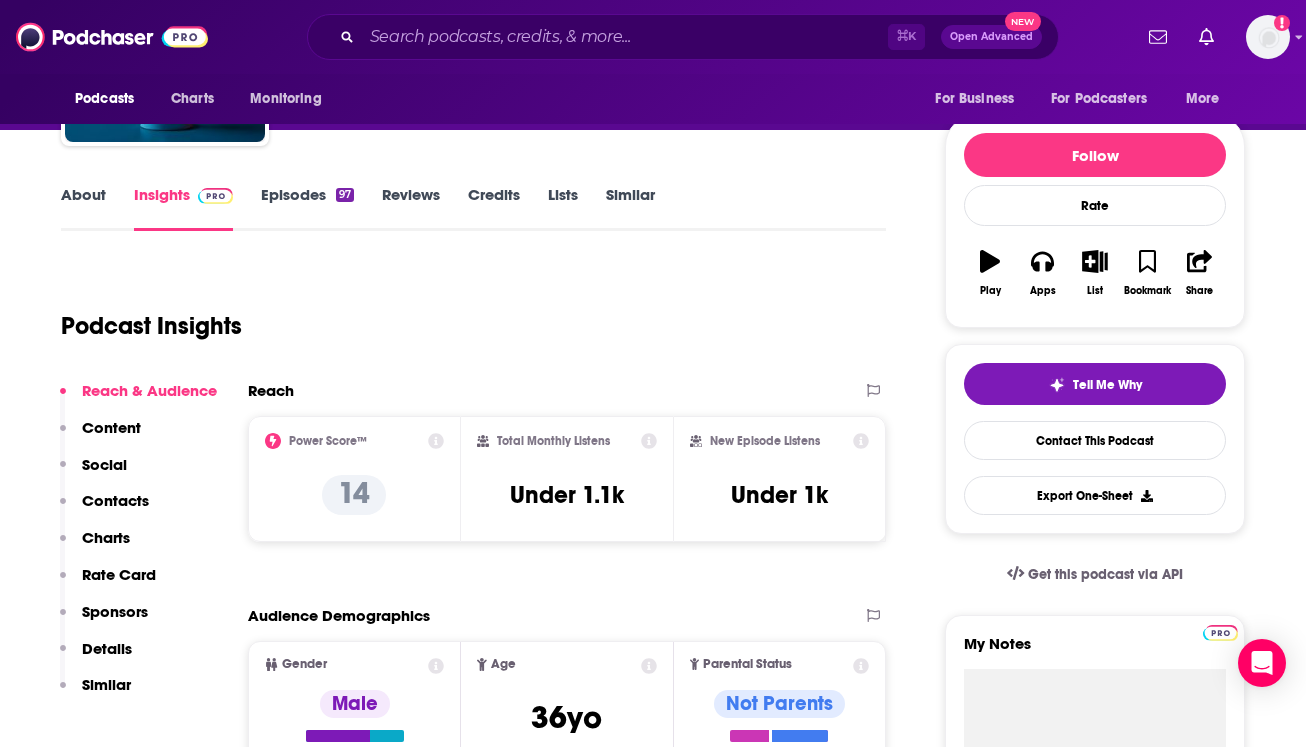 scroll, scrollTop: 195, scrollLeft: 0, axis: vertical 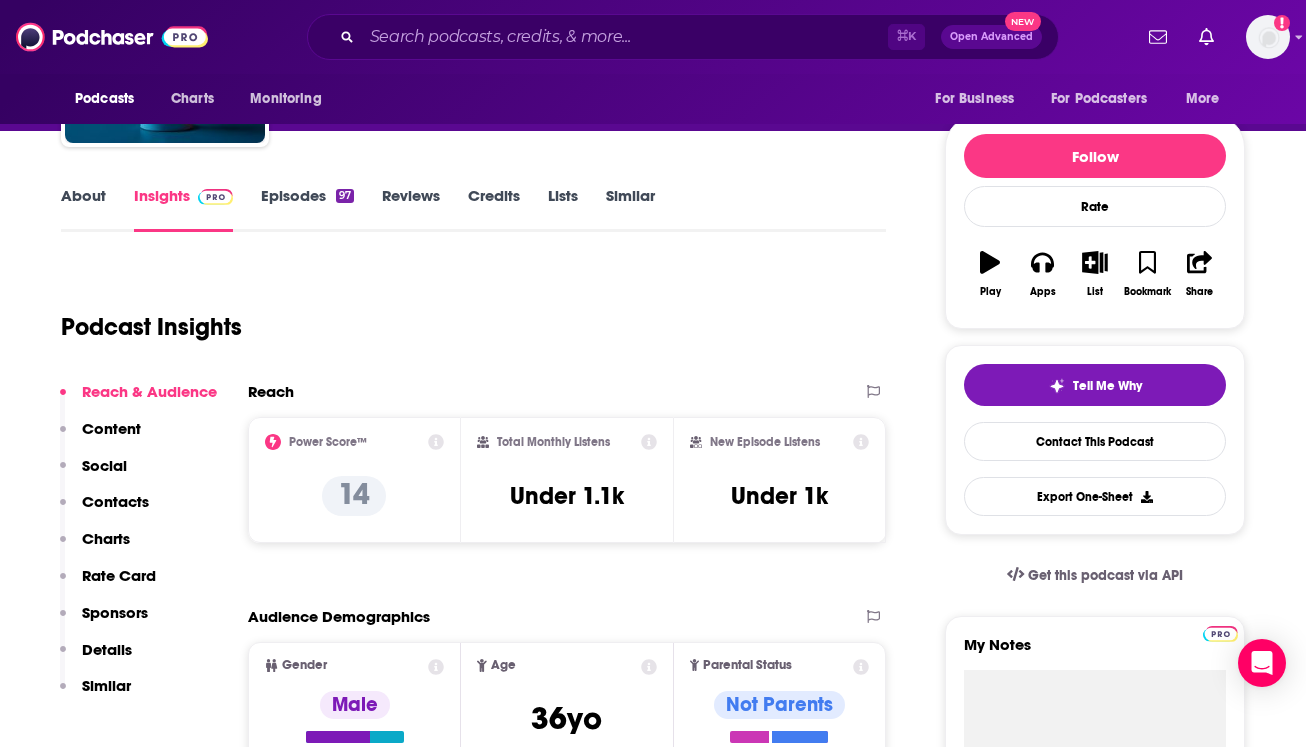click on "Episodes 97" at bounding box center [307, 209] 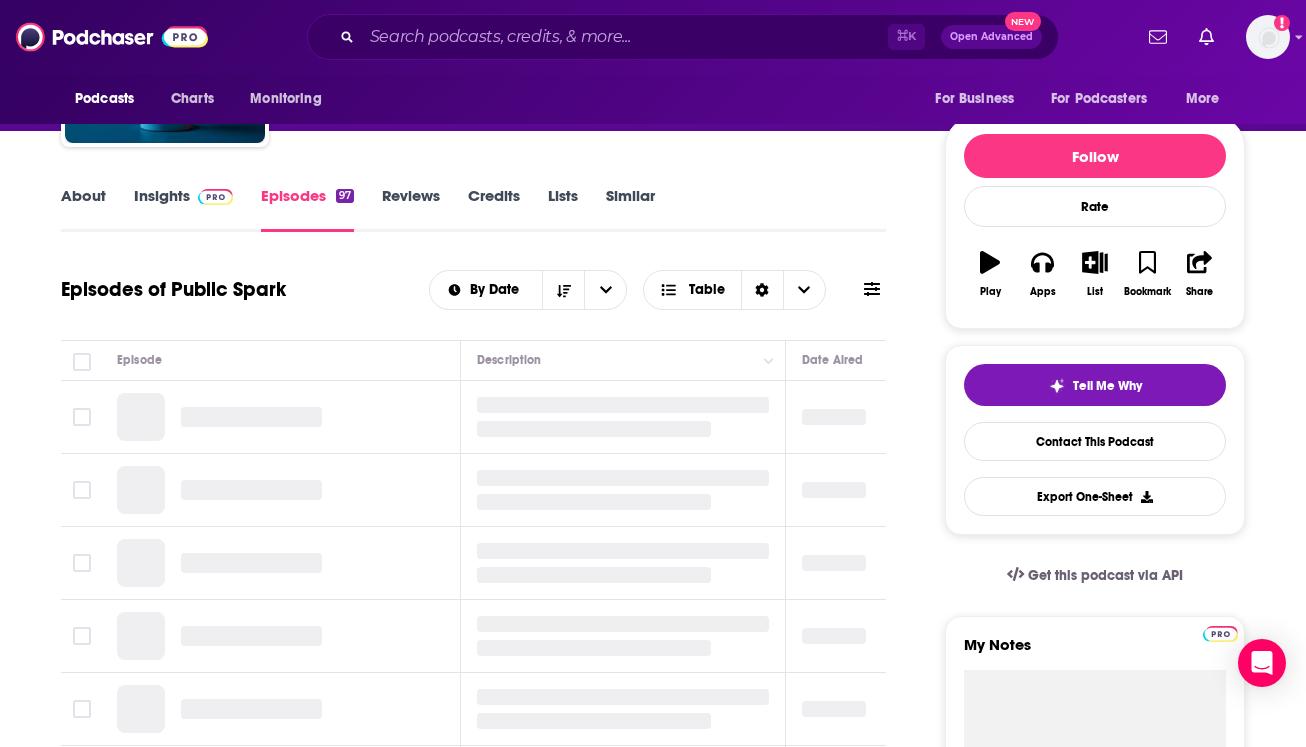 scroll, scrollTop: 0, scrollLeft: 0, axis: both 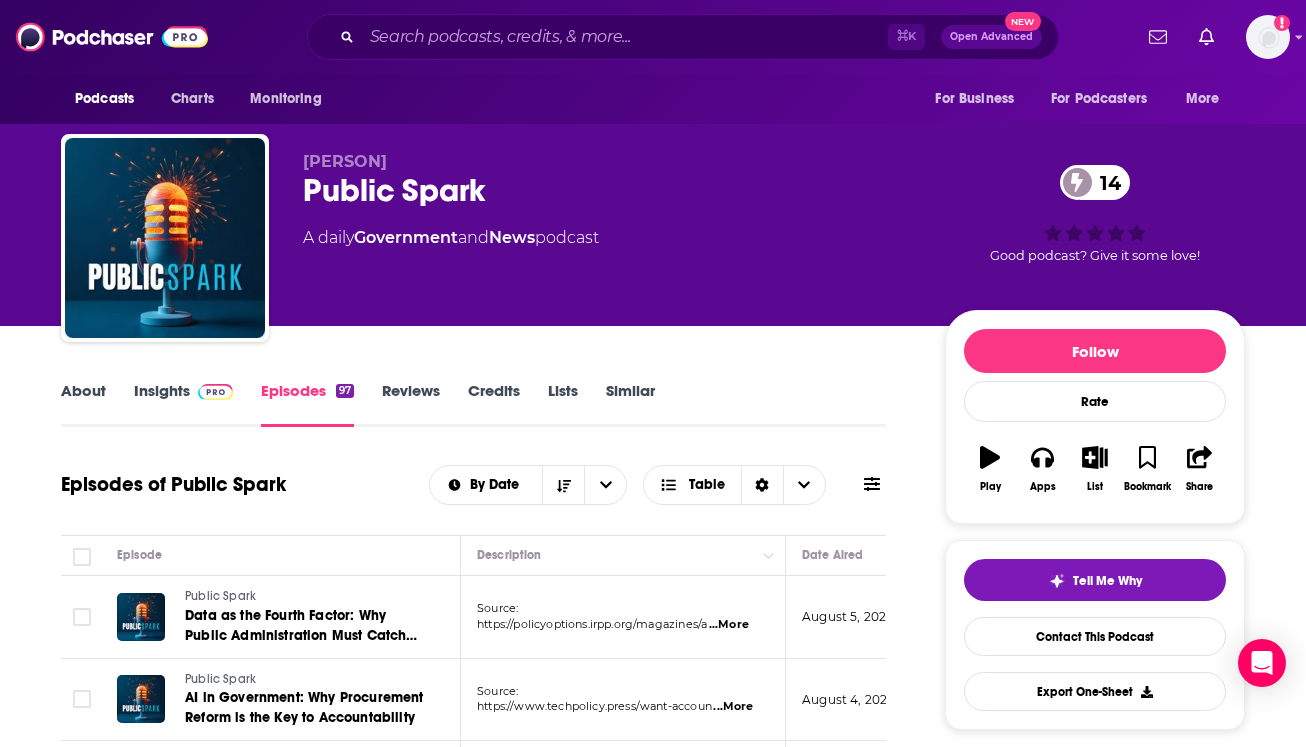 click on "...More" at bounding box center [729, 625] 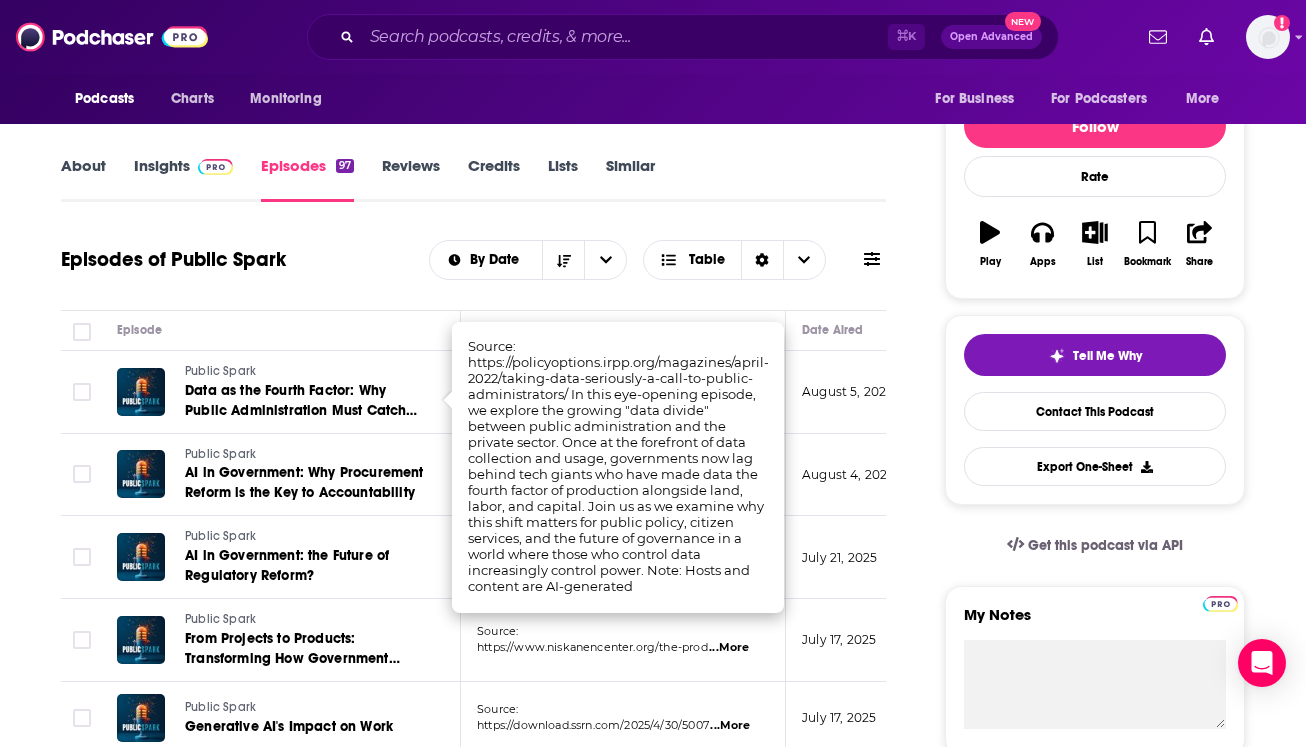 scroll, scrollTop: 227, scrollLeft: 0, axis: vertical 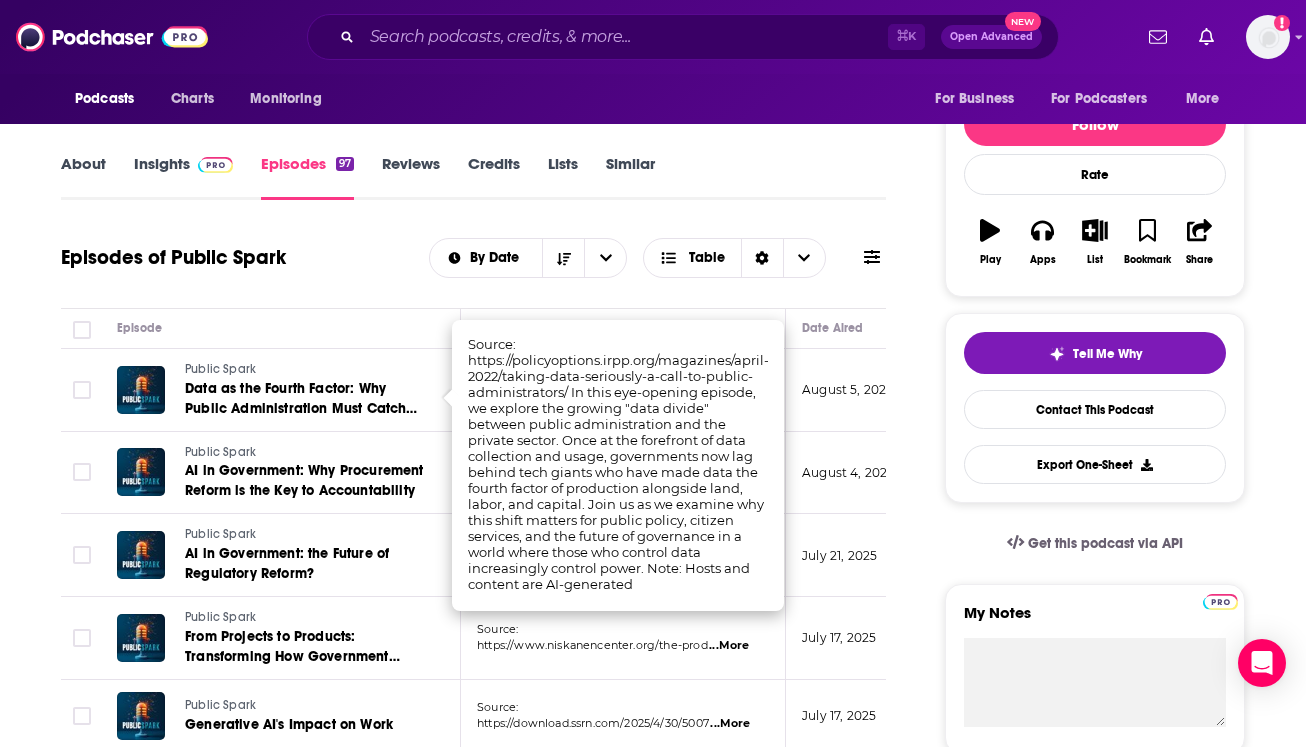 click on "Source: https://www.niskanencenter.org/the-prod  ...More" at bounding box center [623, 638] 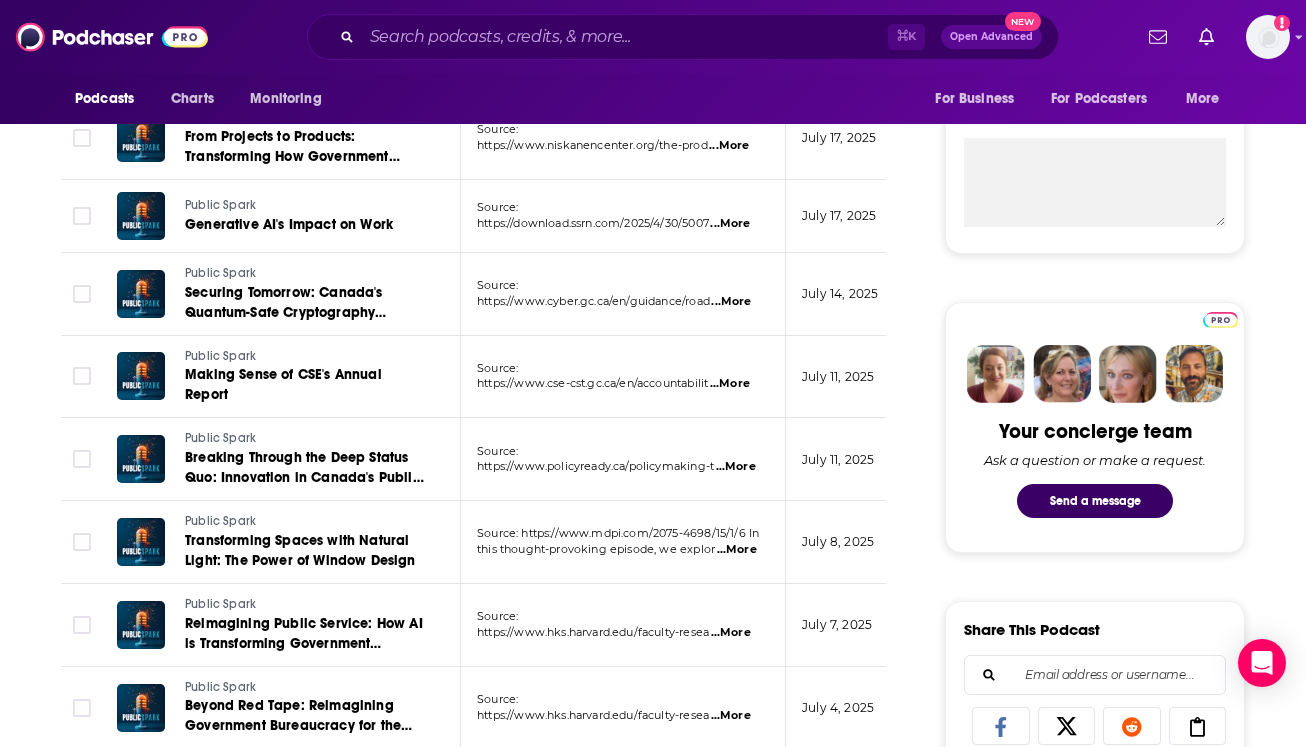 scroll, scrollTop: 761, scrollLeft: 0, axis: vertical 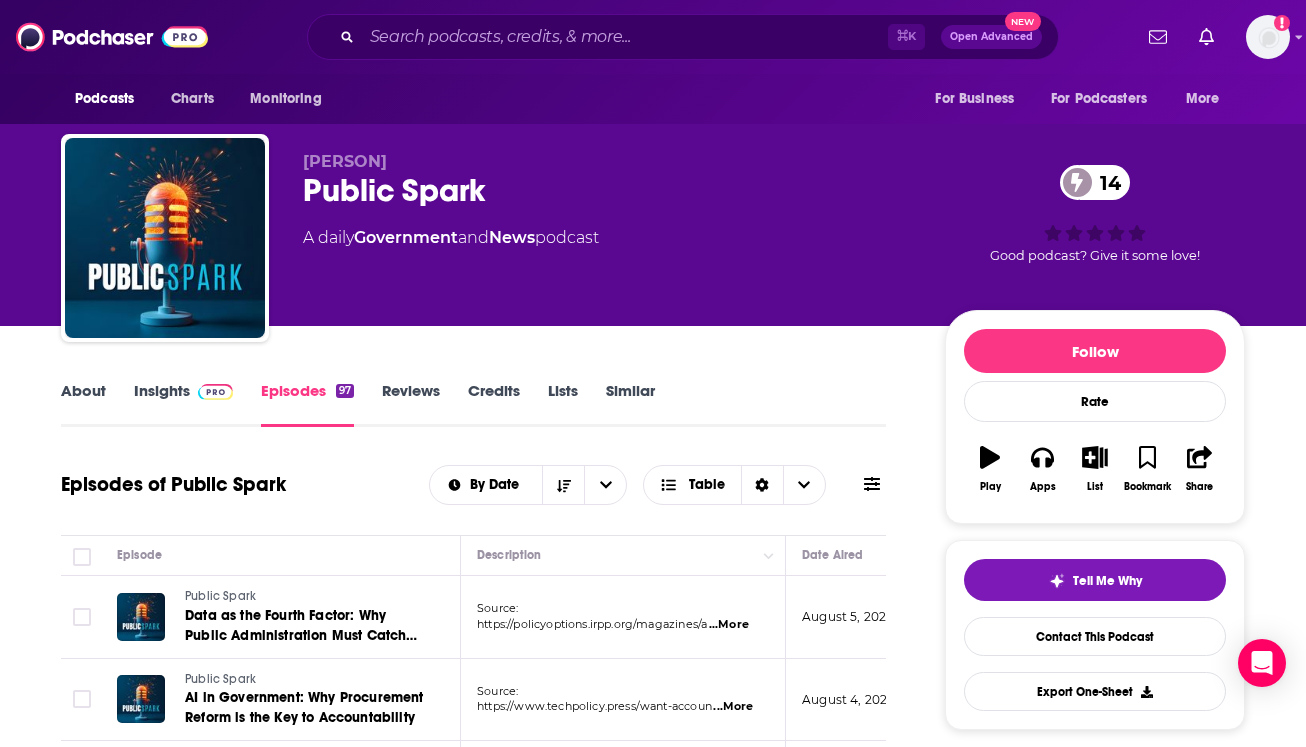 click on "About" at bounding box center [83, 404] 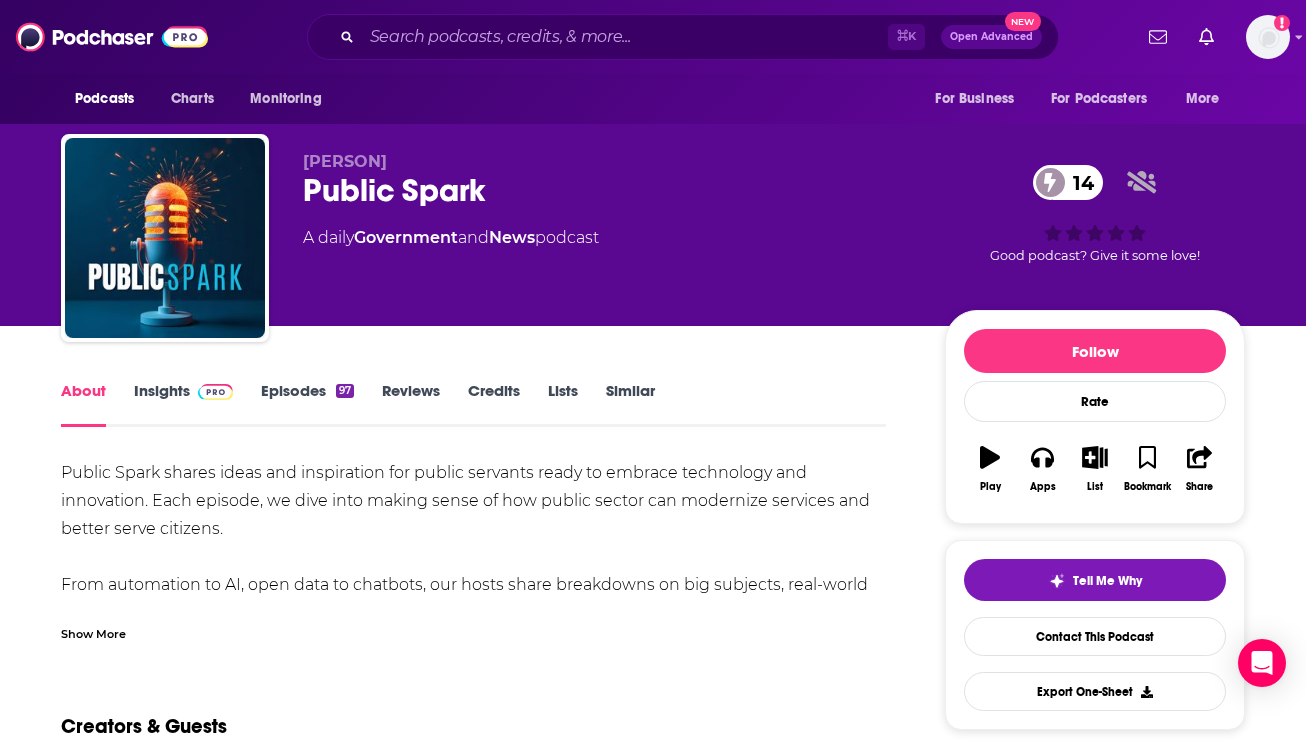 click on "Show More" at bounding box center (93, 632) 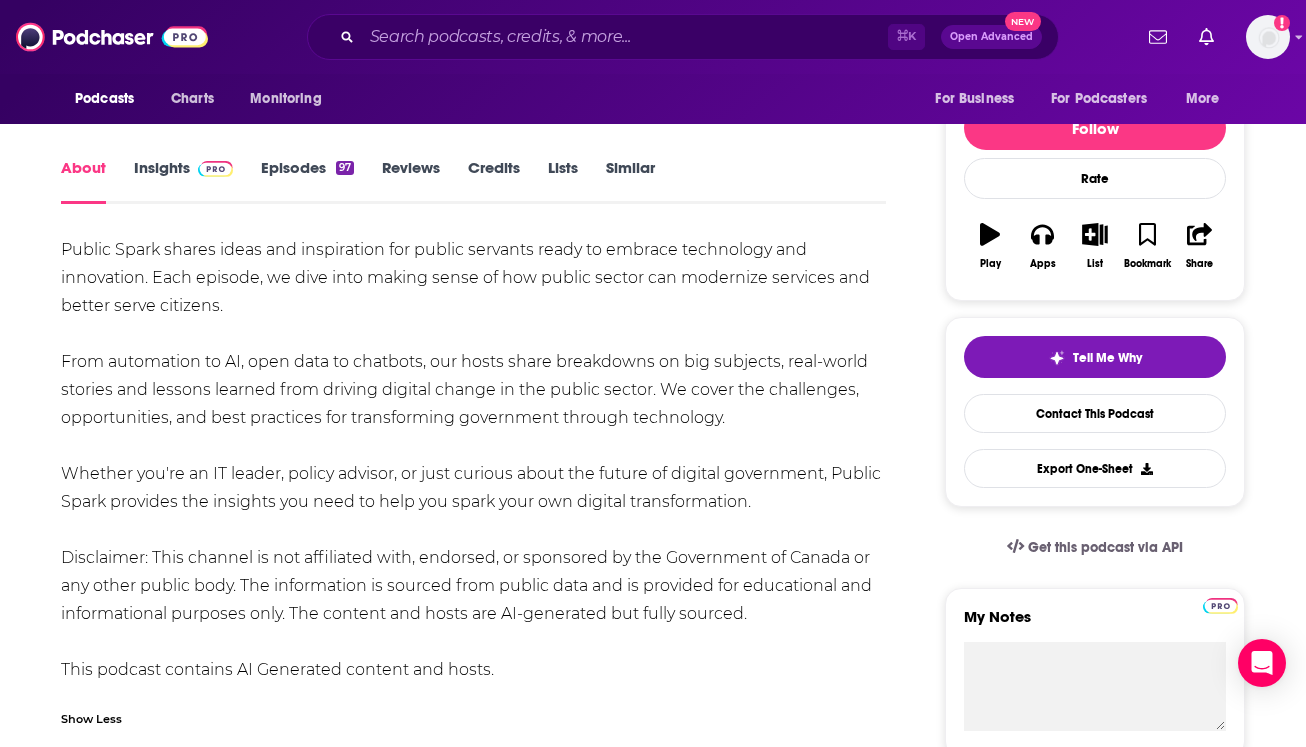 scroll, scrollTop: 226, scrollLeft: 0, axis: vertical 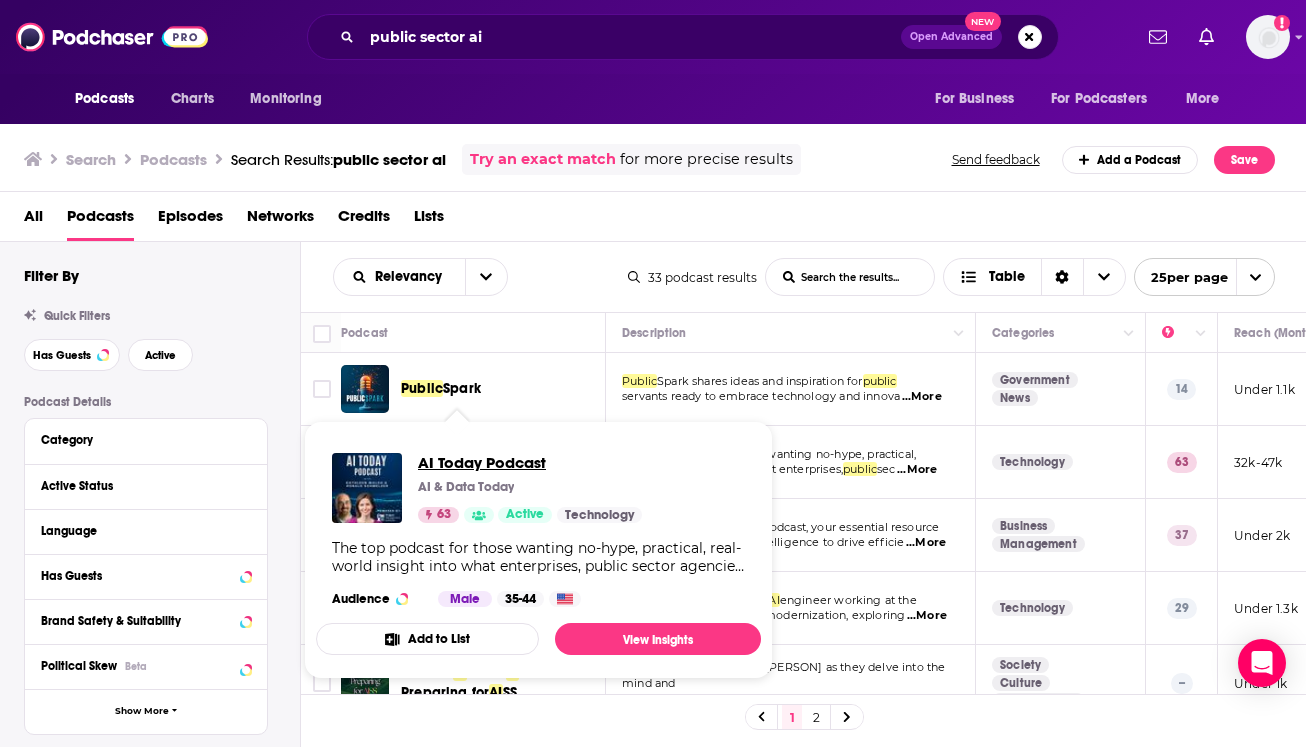 click on "AI Today Podcast" at bounding box center (530, 462) 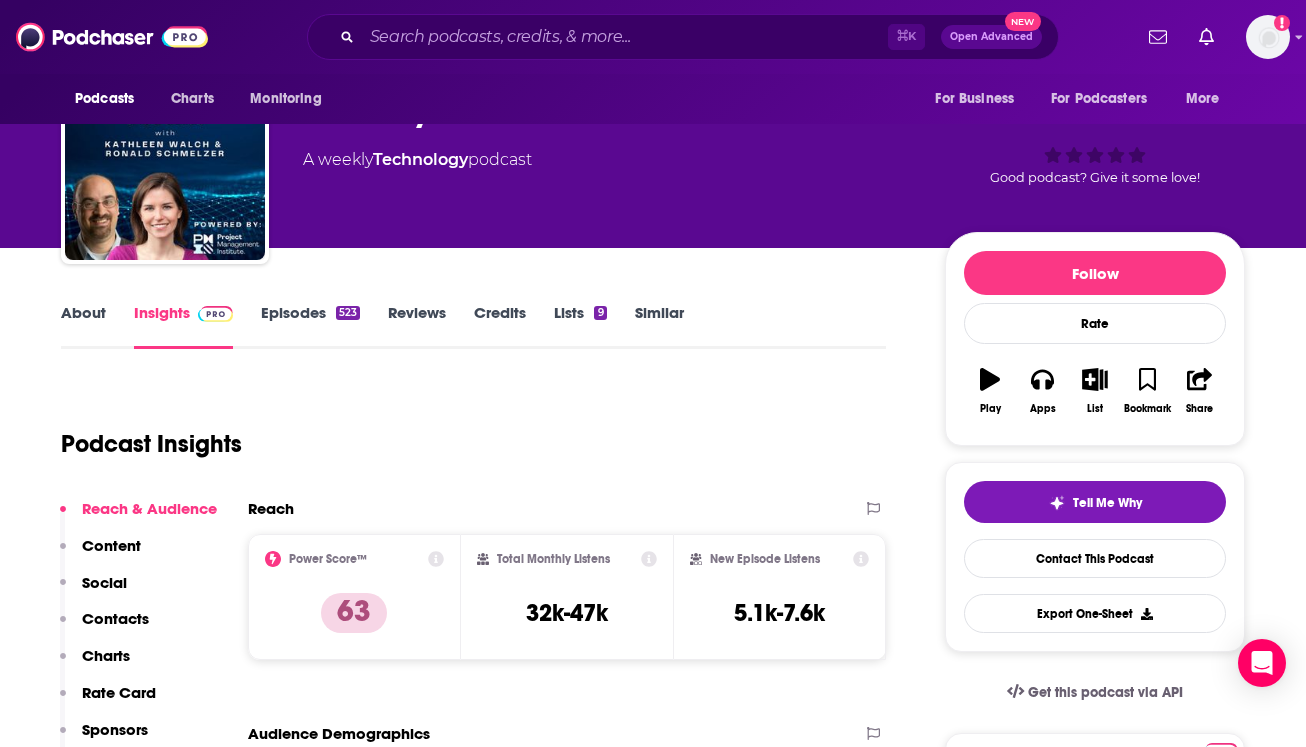scroll, scrollTop: 80, scrollLeft: 0, axis: vertical 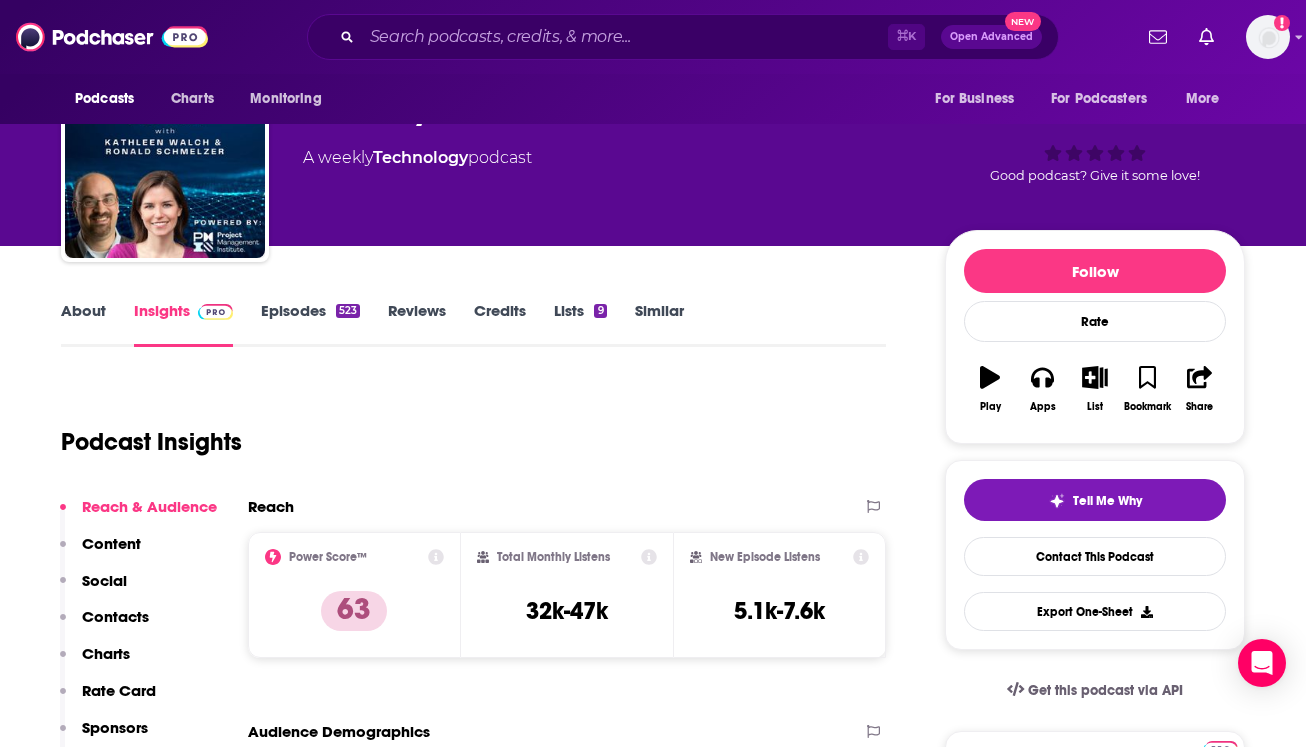 click on "Episodes 523" at bounding box center (310, 324) 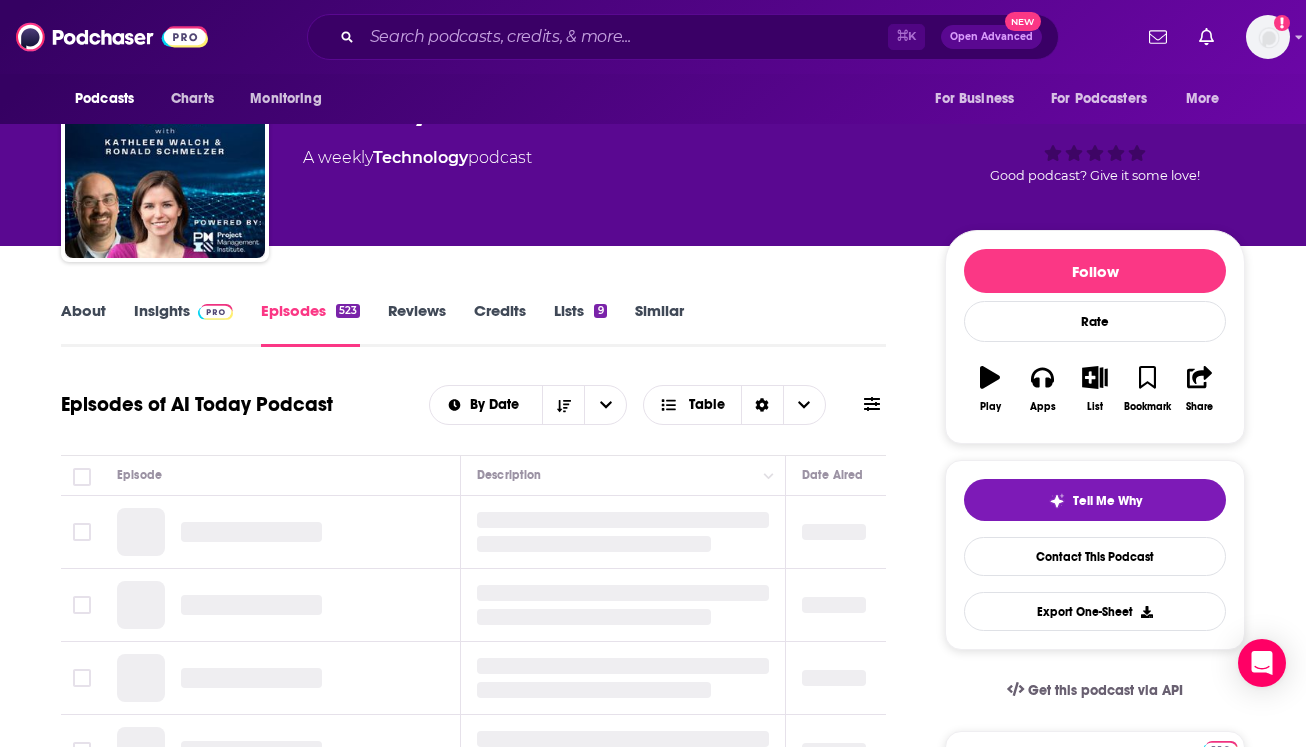 scroll, scrollTop: 0, scrollLeft: 0, axis: both 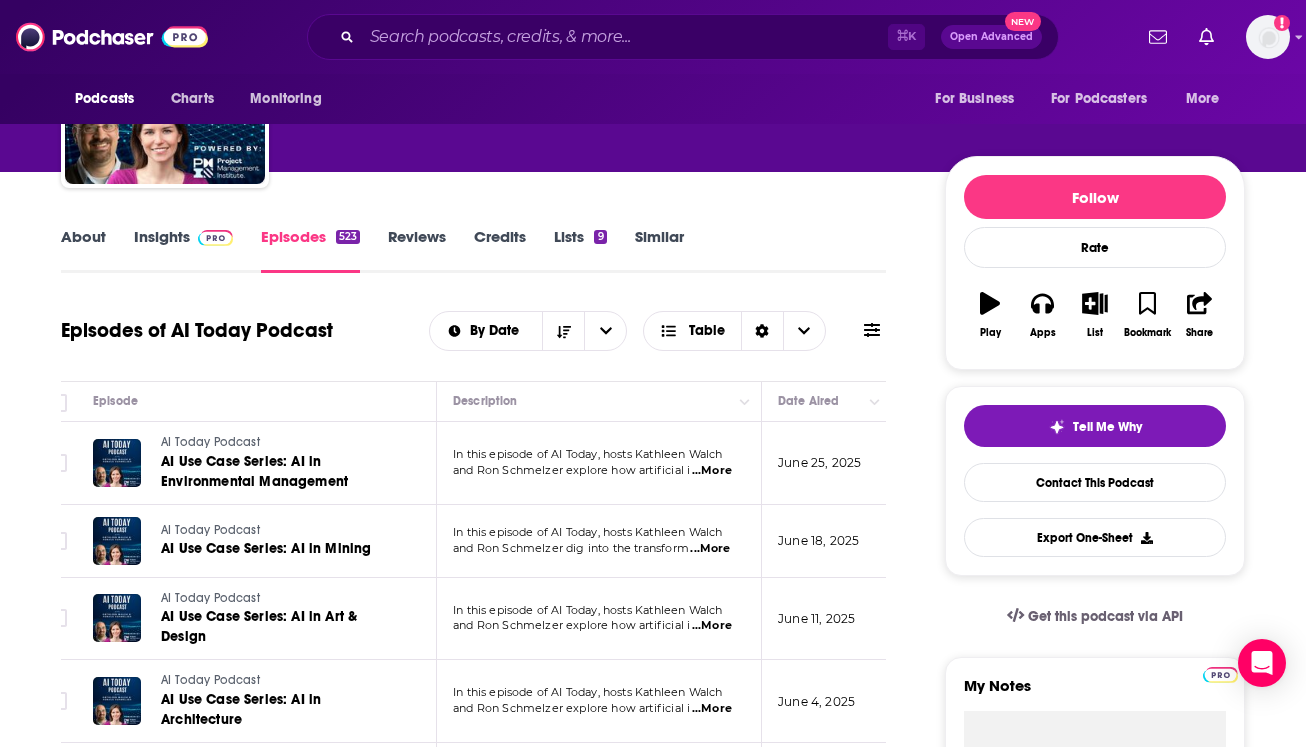 click on "...More" at bounding box center [710, 549] 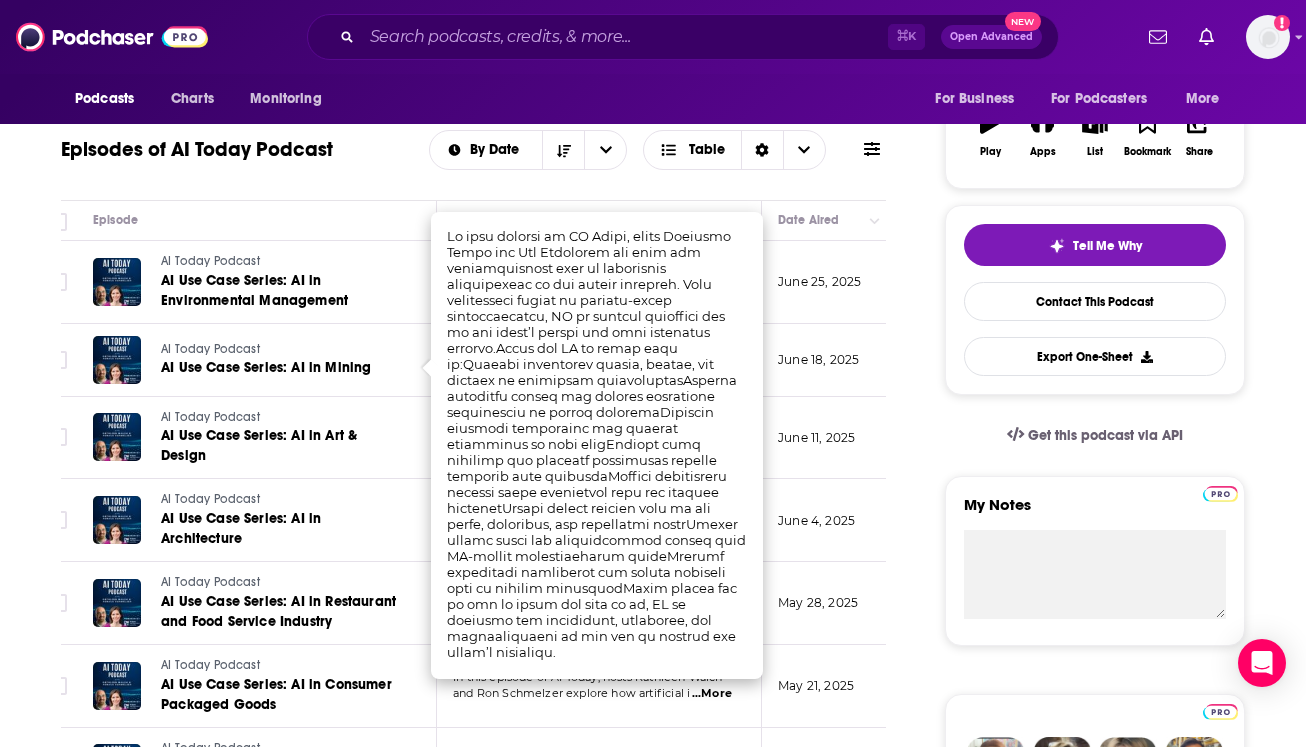 scroll, scrollTop: 337, scrollLeft: 0, axis: vertical 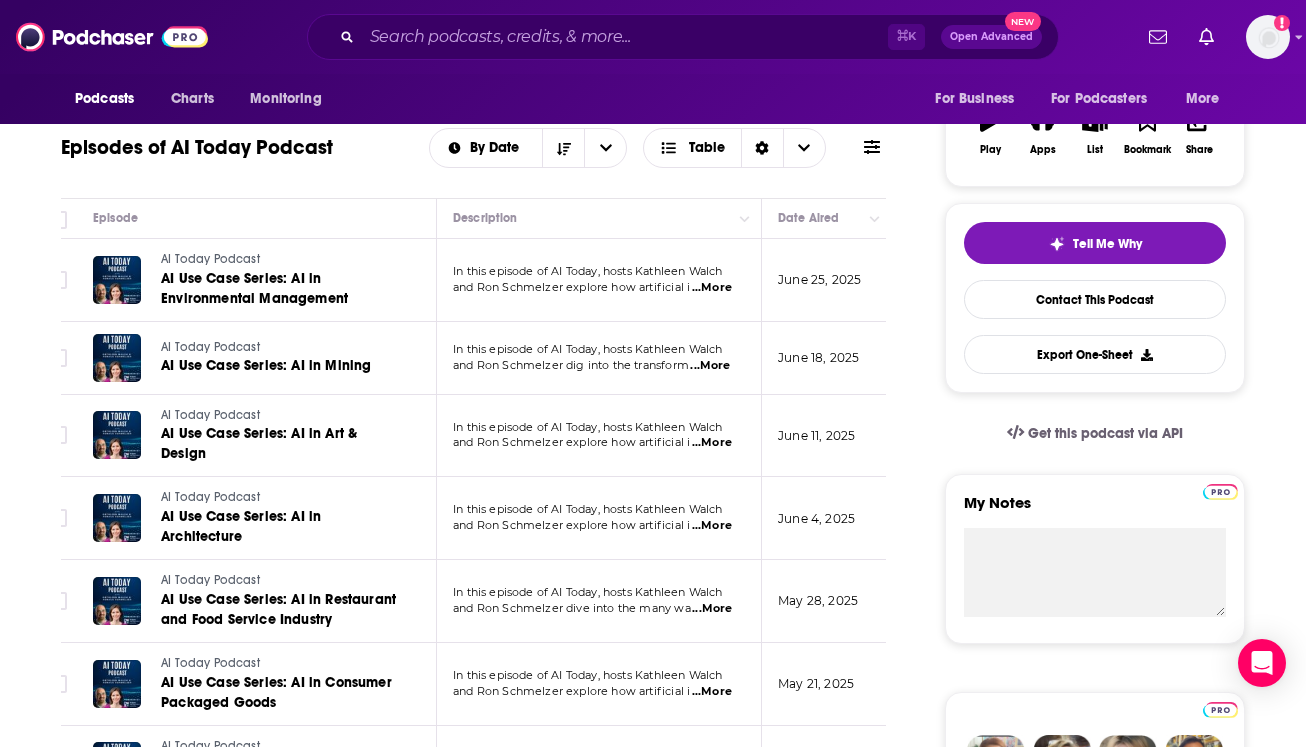 click on "About Insights Episodes 523 Reviews Credits Lists 9 Similar Episodes of AI Today Podcast By Date Table Episode Description Date Aired Reach Episode Guests Length AI Today Podcast AI Use Case Series: AI in Environmental Management In this episode of AI Today, hosts Kathleen Walch and Ron Schmelzer explore how artificial i  ...More June 25, 2025 3.4k-5.4k -- 15:44 s AI Today Podcast AI Use Case Series: AI in Mining In this episode of AI Today, hosts Kathleen Walch and Ron Schmelzer dig into the transform  ...More June 18, 2025 4.4k-6.6k -- 13:50 s AI Today Podcast AI Use Case Series: AI in Art & Design In this episode of AI Today, hosts Kathleen Walch and Ron Schmelzer explore how artificial i  ...More June 11, 2025 5.4k-8k -- 14:25 s AI Today Podcast AI Use Case Series: AI in Architecture In this episode of AI Today, hosts Kathleen Walch and Ron Schmelzer explore how artificial i  ...More June 4, 2025 6.3k-9.4k -- 11:13 s AI Today Podcast AI Use Case Series: AI in Restaurant and Food Service Industry  ...More" at bounding box center [487, 1353] 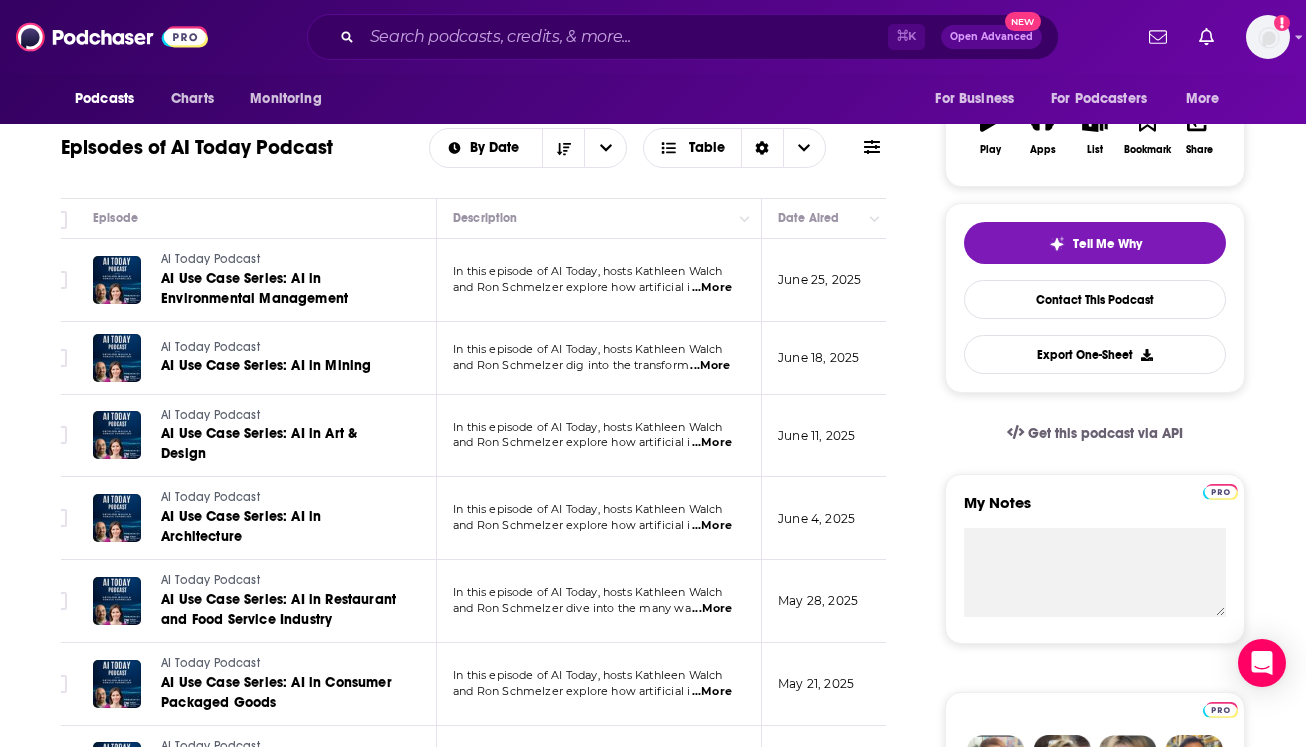 click on "...More" at bounding box center [712, 526] 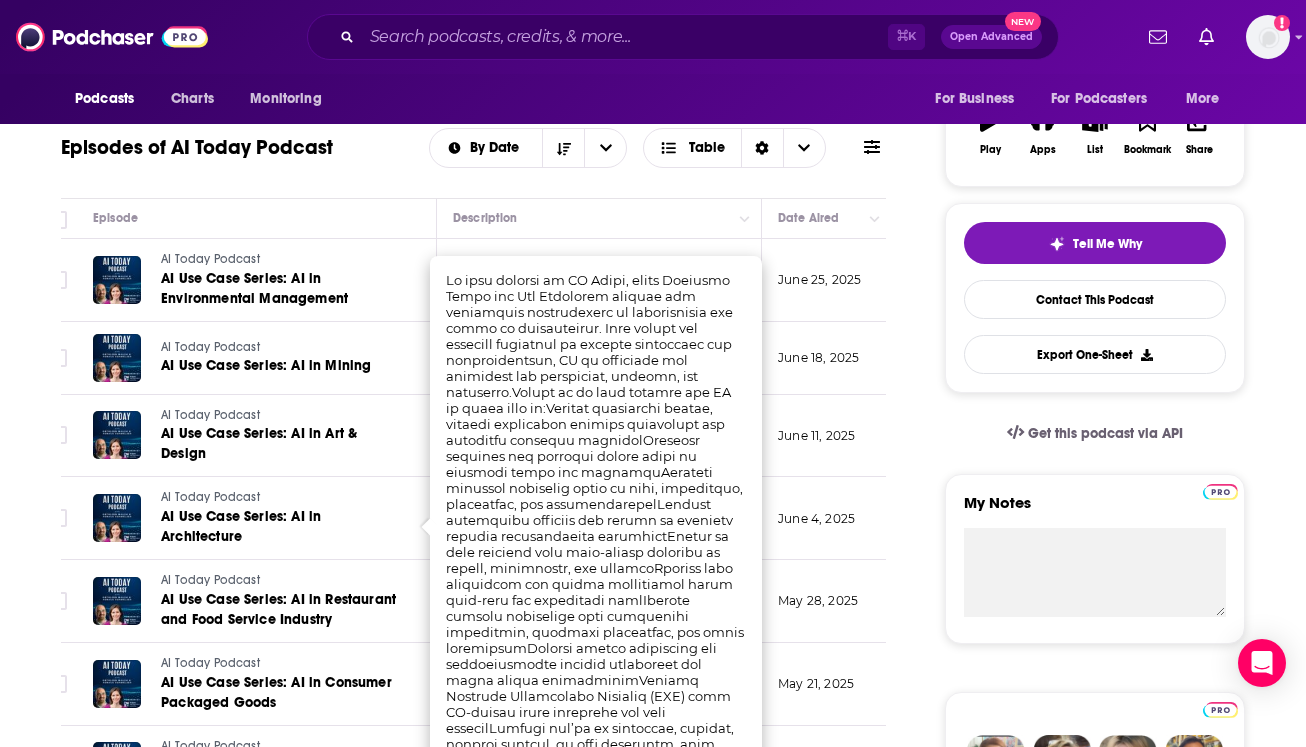 click on "About Insights Episodes 523 Reviews Credits Lists 9 Similar Episodes of AI Today Podcast By Date Table Episode Description Date Aired Reach Episode Guests Length AI Today Podcast AI Use Case Series: AI in Environmental Management In this episode of AI Today, hosts Kathleen Walch and Ron Schmelzer explore how artificial i  ...More June 25, 2025 3.4k-5.4k -- 15:44 s AI Today Podcast AI Use Case Series: AI in Mining In this episode of AI Today, hosts Kathleen Walch and Ron Schmelzer dig into the transform  ...More June 18, 2025 4.4k-6.6k -- 13:50 s AI Today Podcast AI Use Case Series: AI in Art & Design In this episode of AI Today, hosts Kathleen Walch and Ron Schmelzer explore how artificial i  ...More June 11, 2025 5.4k-8k -- 14:25 s AI Today Podcast AI Use Case Series: AI in Architecture In this episode of AI Today, hosts Kathleen Walch and Ron Schmelzer explore how artificial i  ...More June 4, 2025 6.3k-9.4k -- 11:13 s AI Today Podcast AI Use Case Series: AI in Restaurant and Food Service Industry  ...More" at bounding box center (487, 1353) 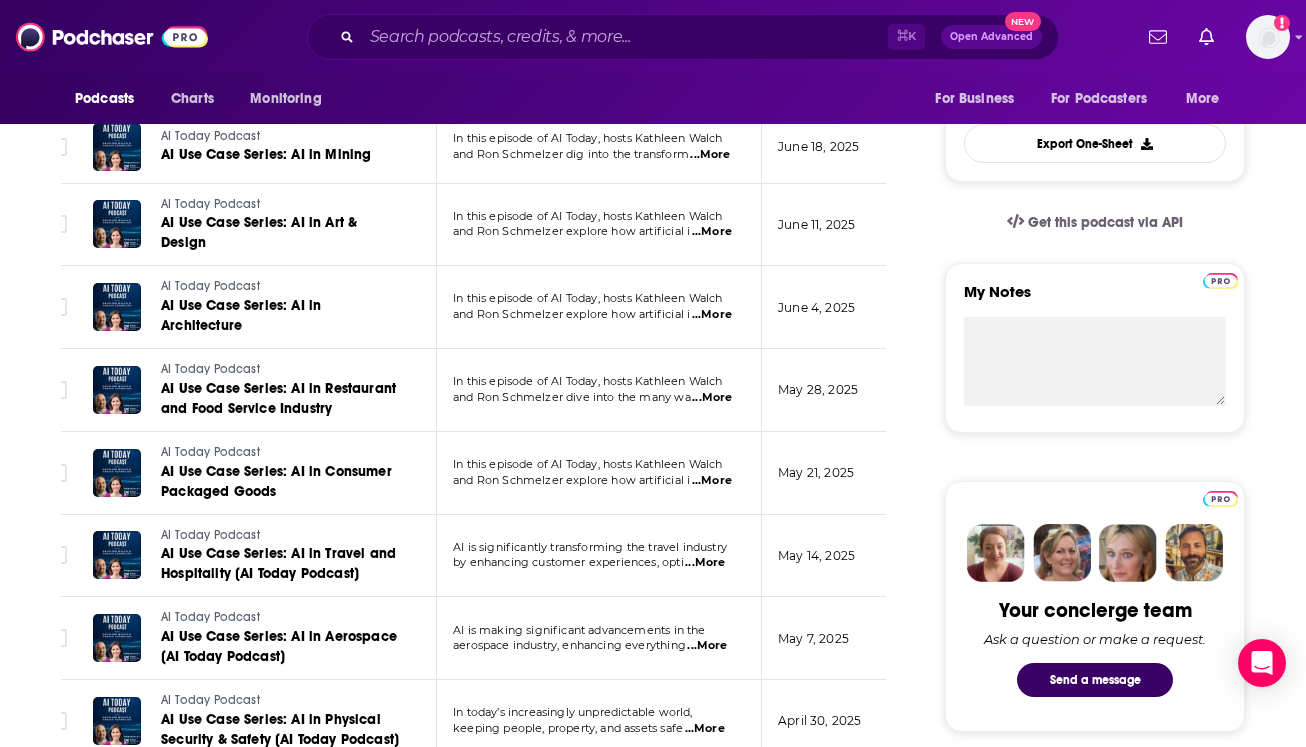 scroll, scrollTop: 0, scrollLeft: 0, axis: both 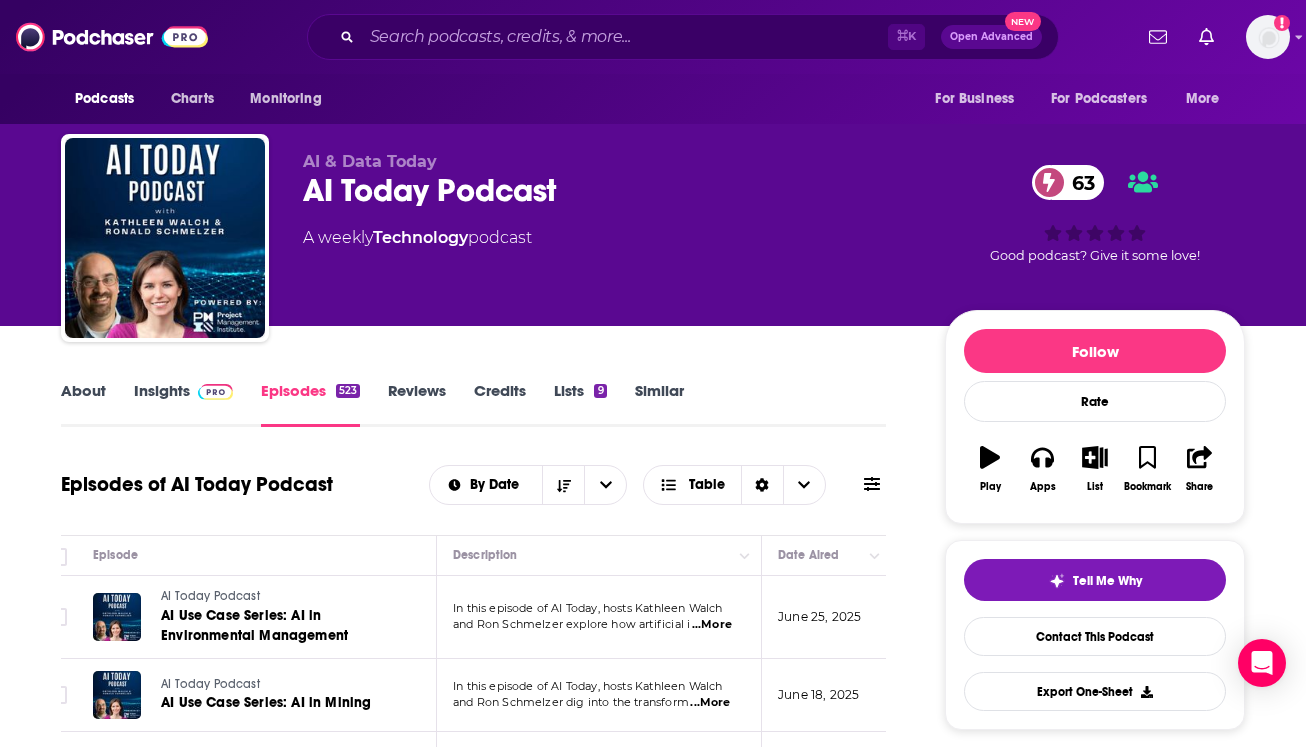 click on "Insights" at bounding box center (183, 404) 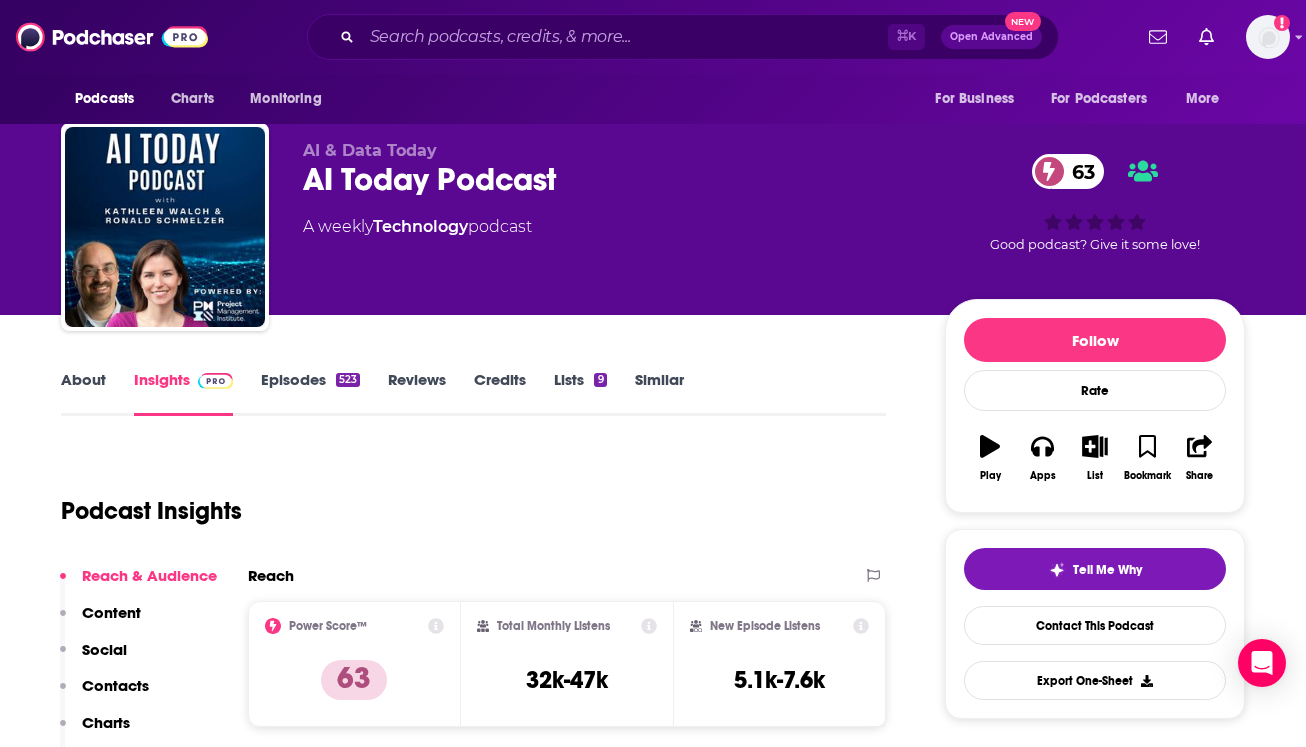scroll, scrollTop: 0, scrollLeft: 0, axis: both 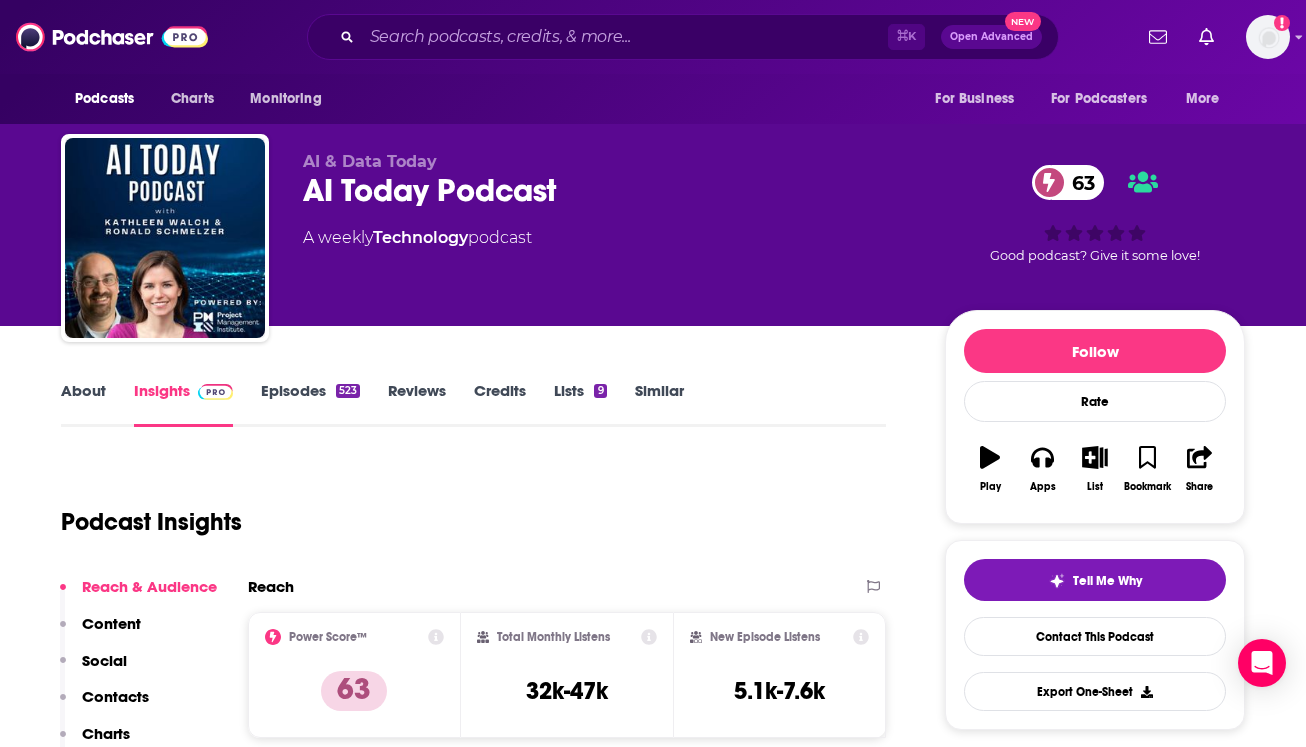 click on "AI & Data Today   AI Today Podcast 63 A   weekly  Technology  podcast" at bounding box center [608, 232] 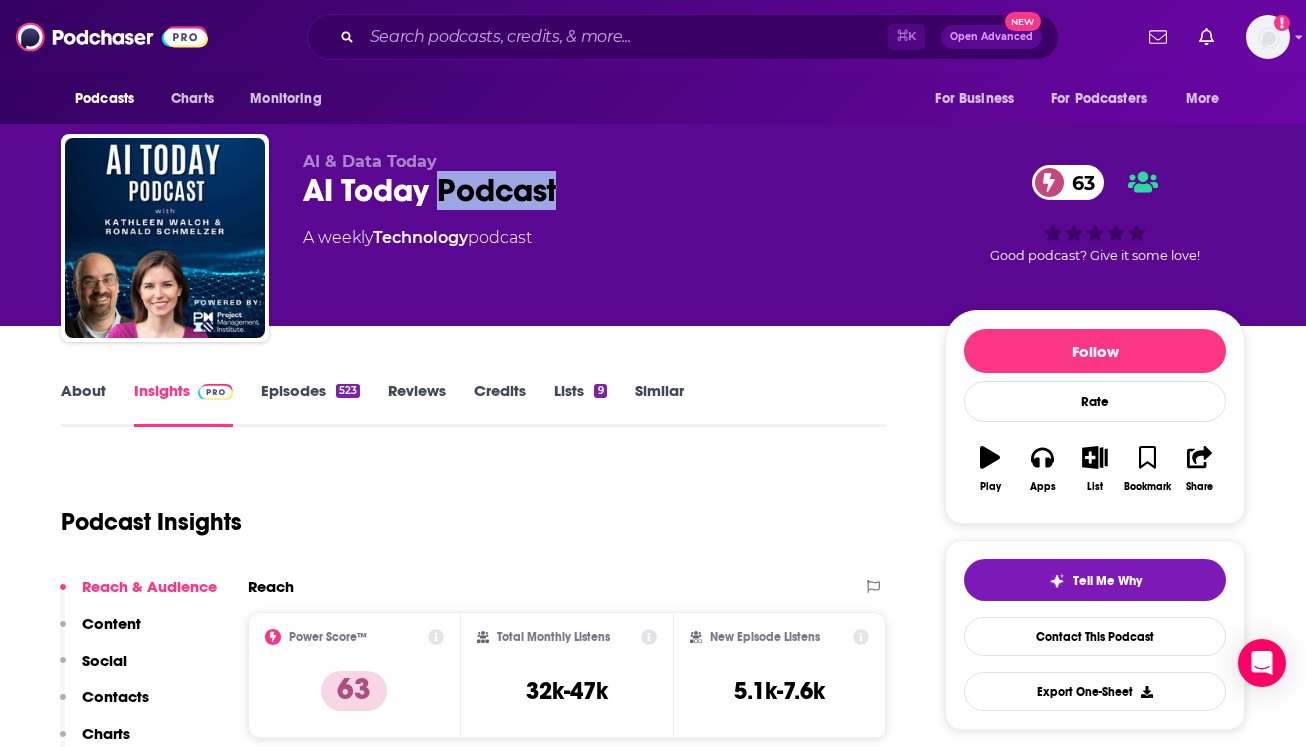 click on "AI Today Podcast 63" at bounding box center (608, 190) 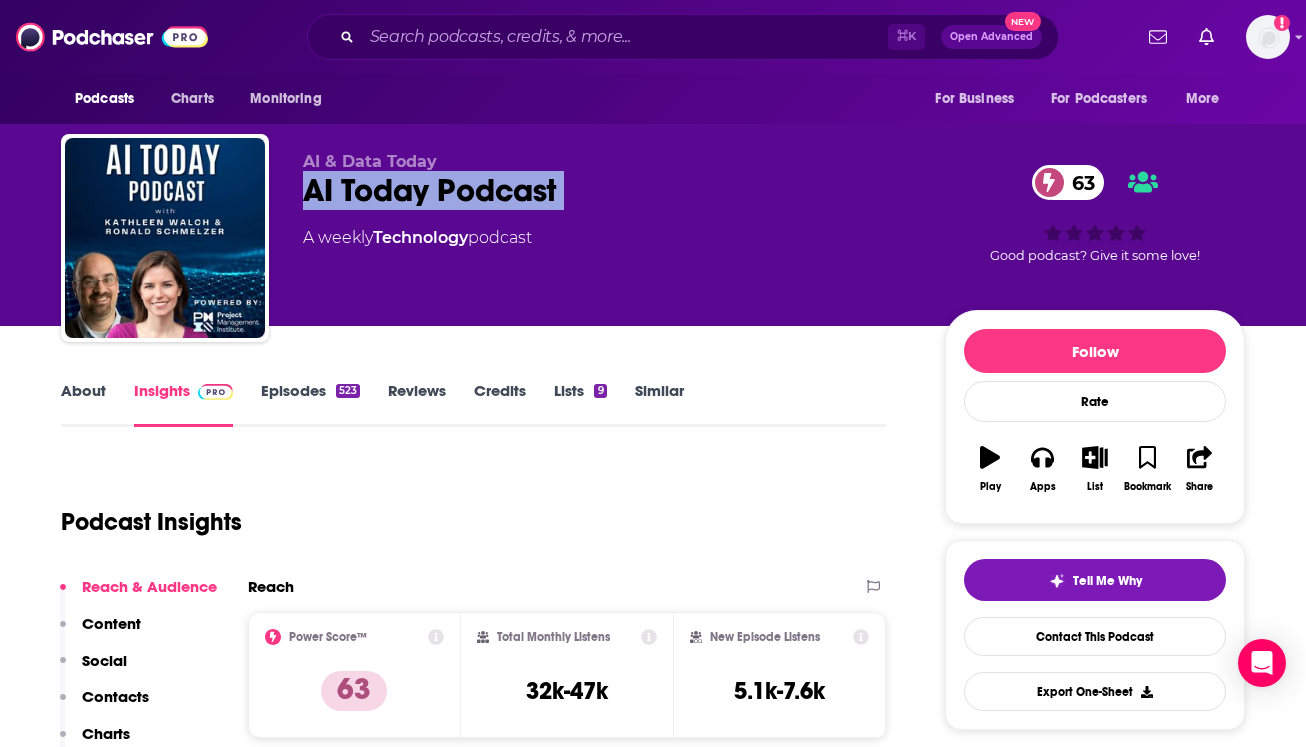 click on "AI Today Podcast 63" at bounding box center [608, 190] 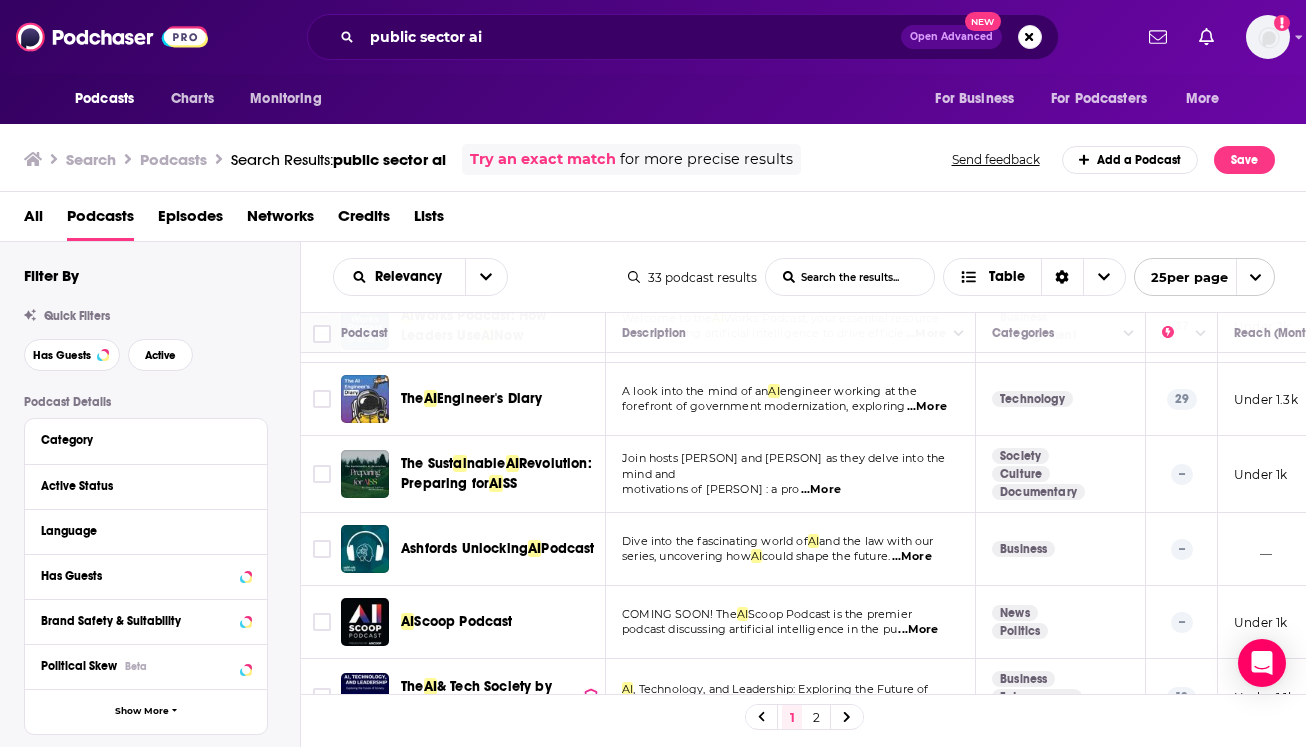 scroll, scrollTop: 229, scrollLeft: 0, axis: vertical 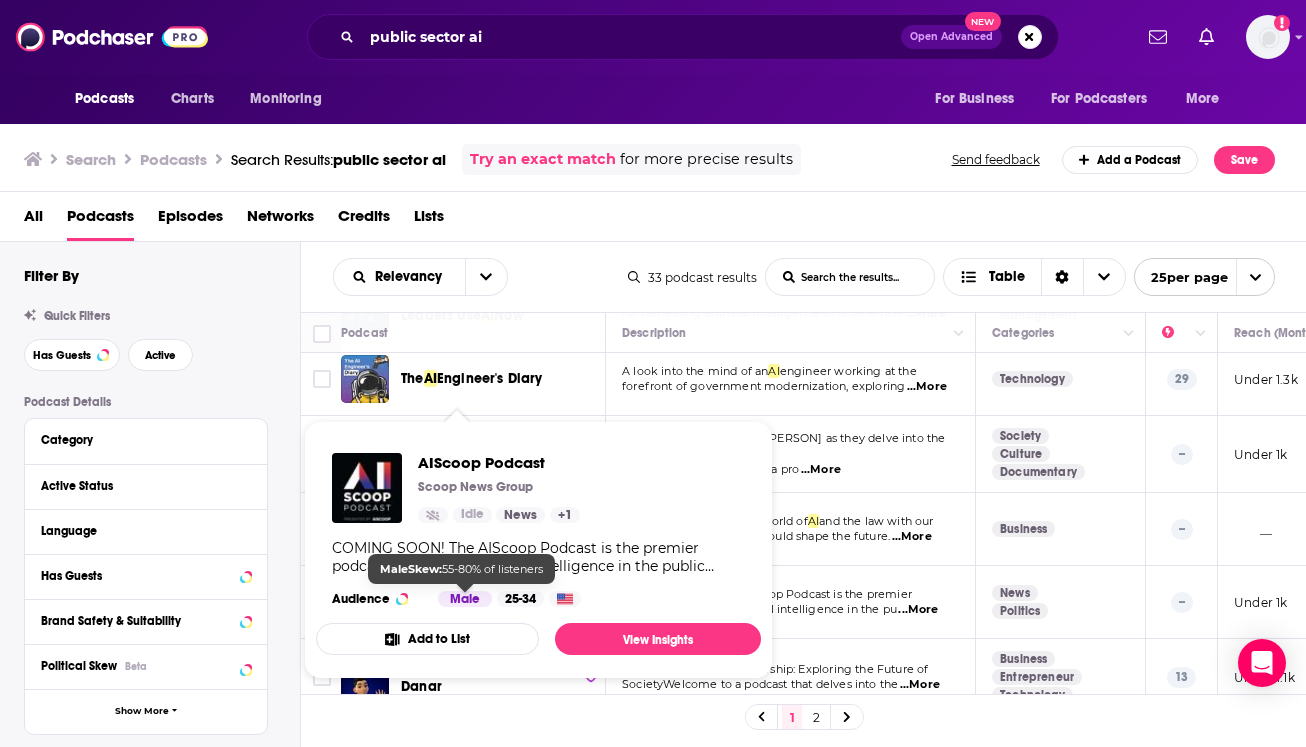 click on "Male" at bounding box center (465, 599) 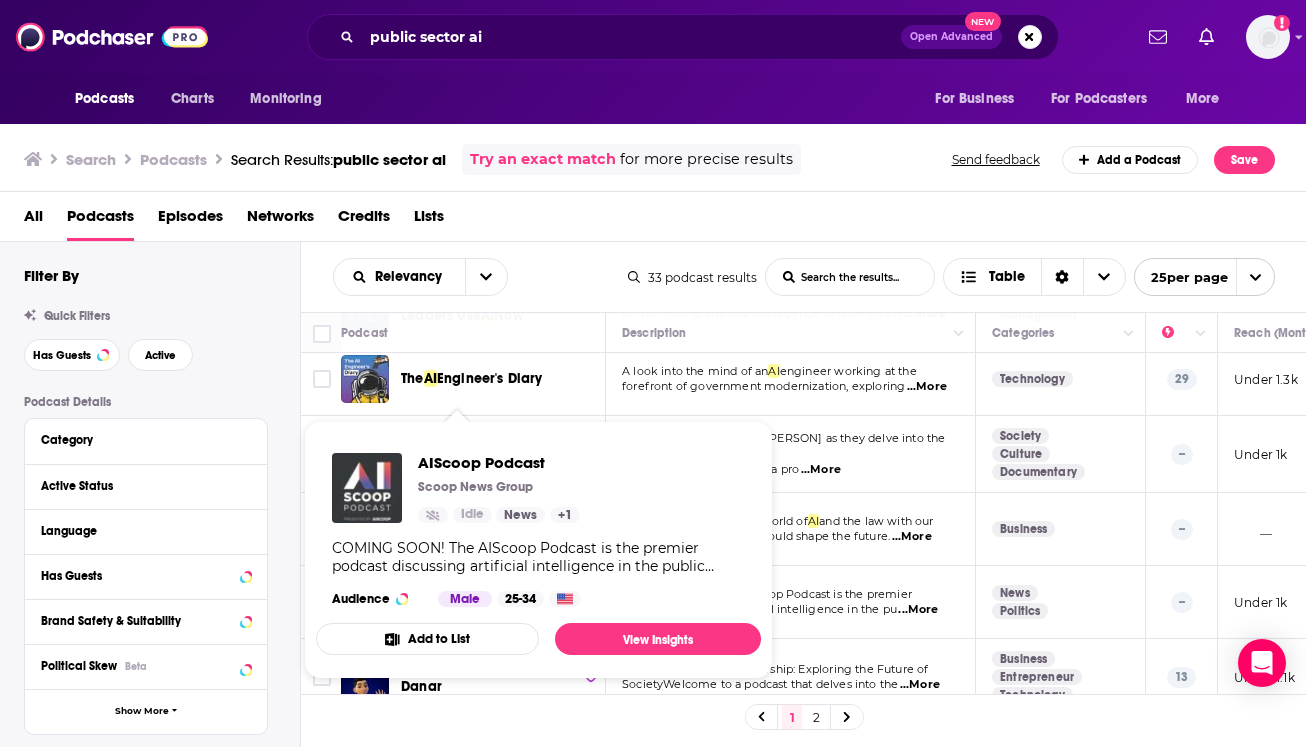 click at bounding box center (367, 488) 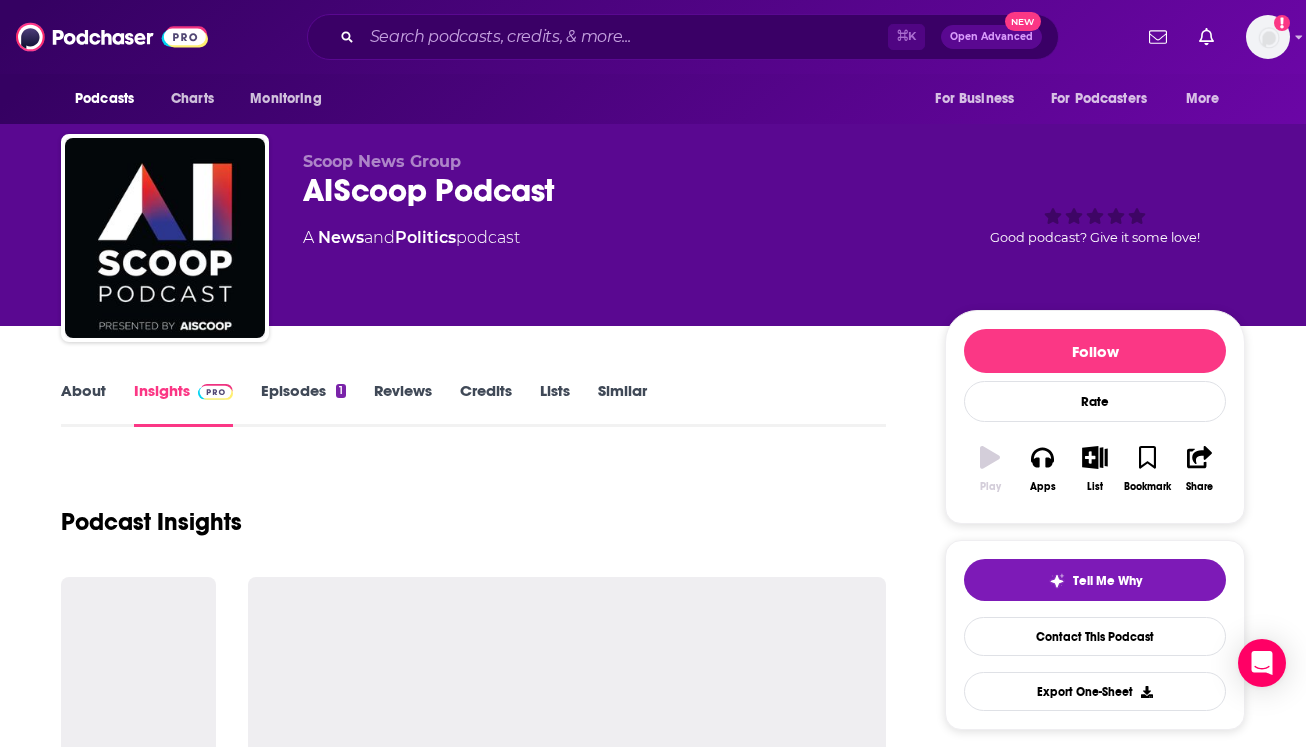 click on "Episodes 1" at bounding box center [303, 404] 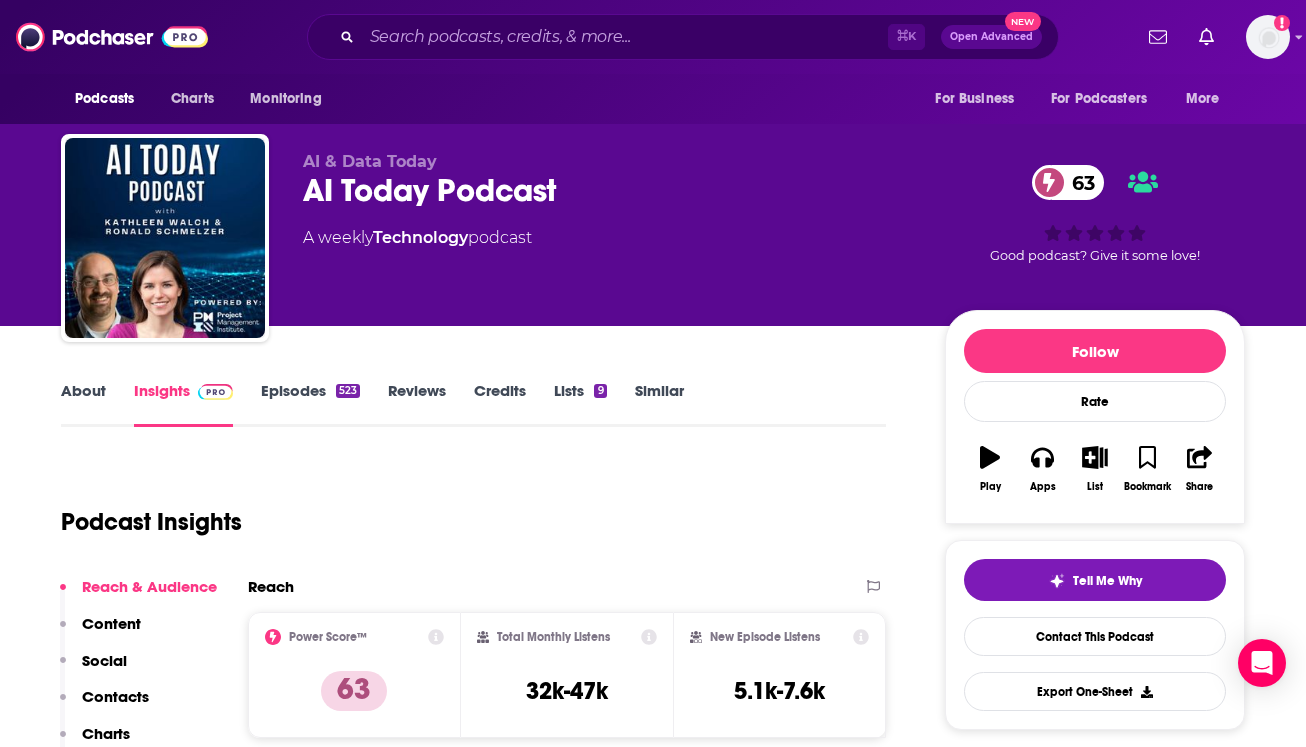 scroll, scrollTop: 0, scrollLeft: 0, axis: both 